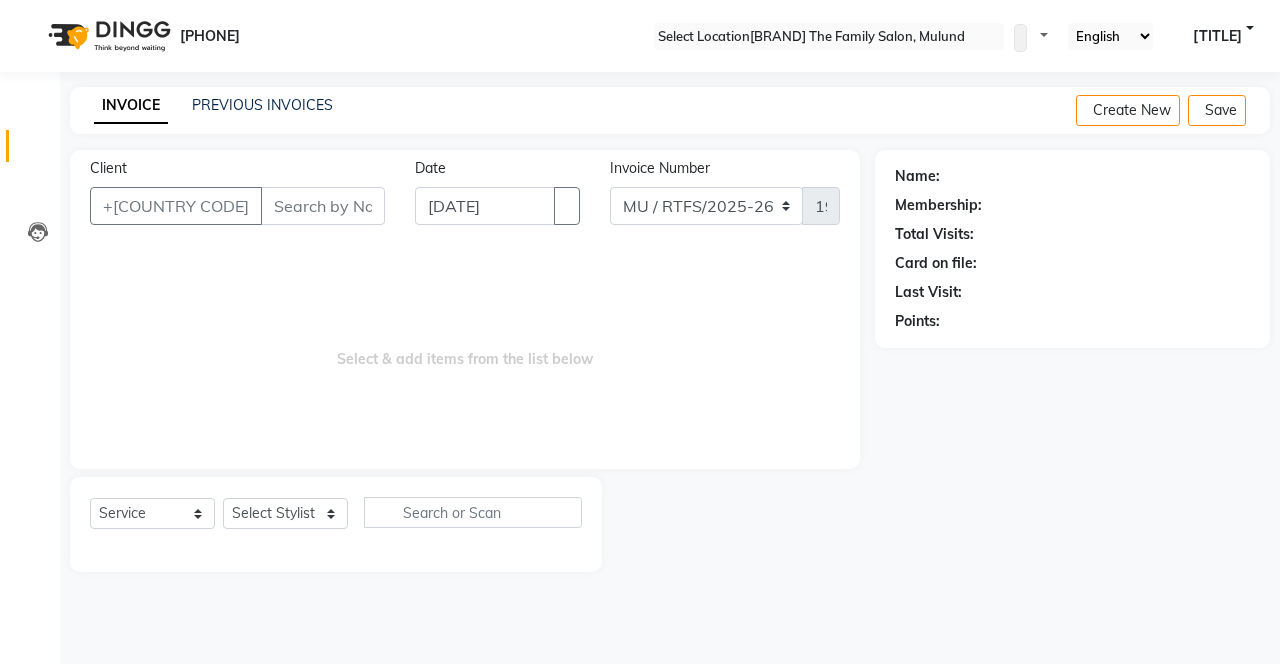 scroll, scrollTop: 0, scrollLeft: 0, axis: both 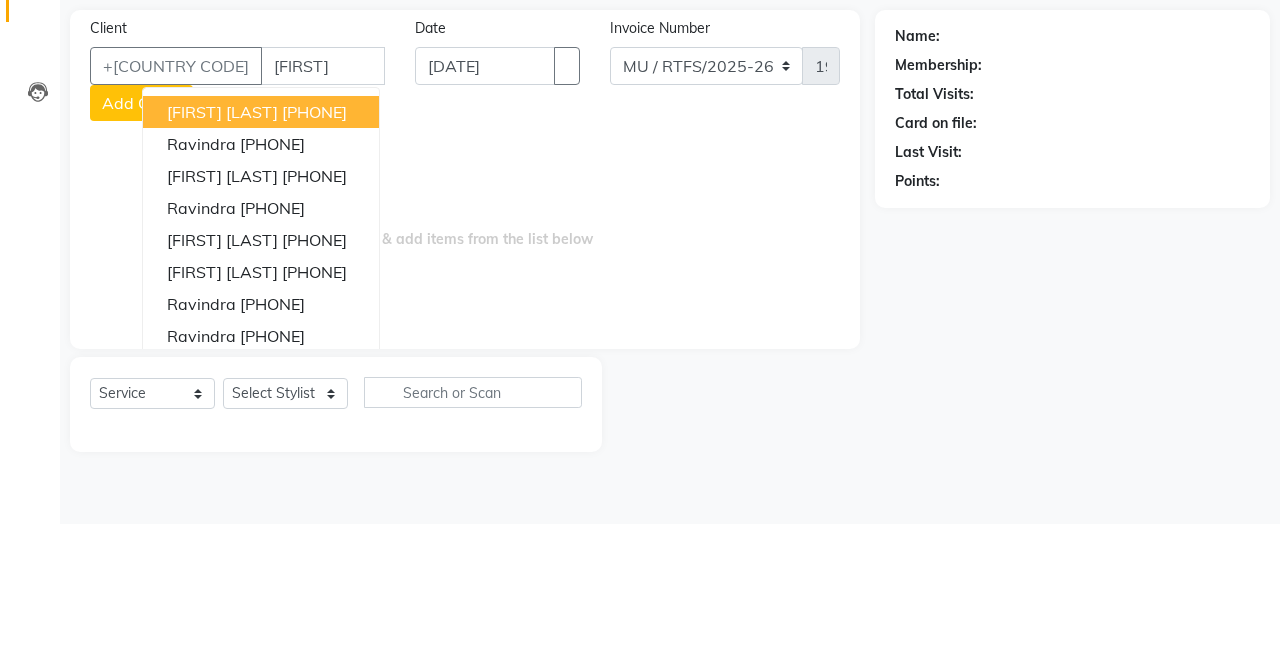 click on "[FIRST] [LAST]" at bounding box center [222, 316] 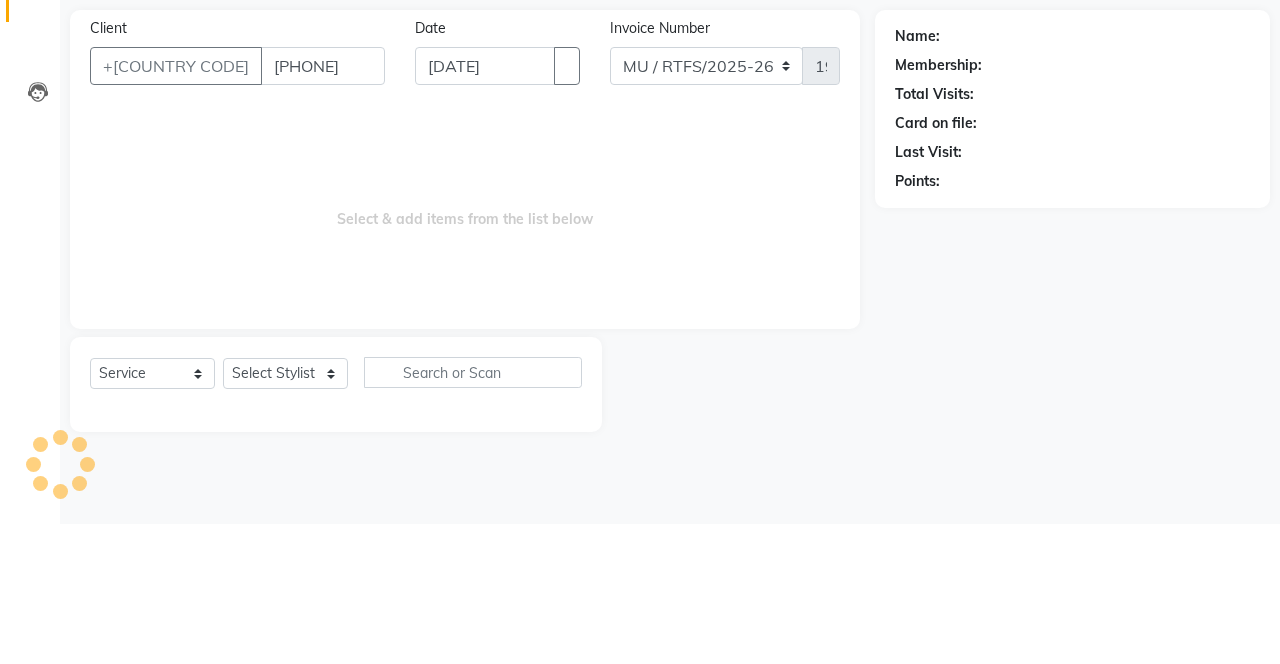 type on "[PHONE]" 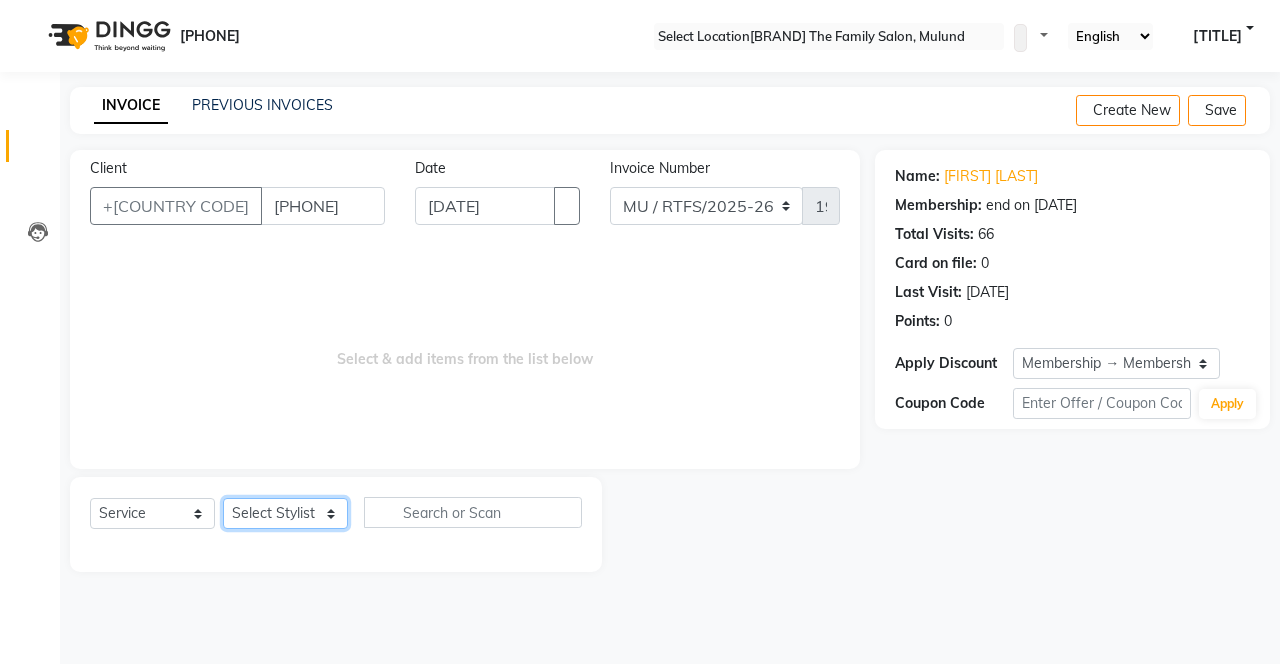 click on "Select Stylist [FIRST] [LAST] [FIRST] [LAST] [FIRST] [LAST] [FIRST] [FIRST] [LAST] [FIRST] [LAST]  House sale [FIRST] [LAST] [FIRST]  Manager [FIRST] [FIRST] [FIRST] [FIRST]    [FIRST] [FIRST]    [FIRST] [LAST]   [FIRST]    [FIRST] [LAST]   [FIRST] [LAST]   [FIRST] [LAST]   [FIRST] [LAST]   [FIRST] [LAST]   [FIRST] [LAST]" at bounding box center [285, 513] 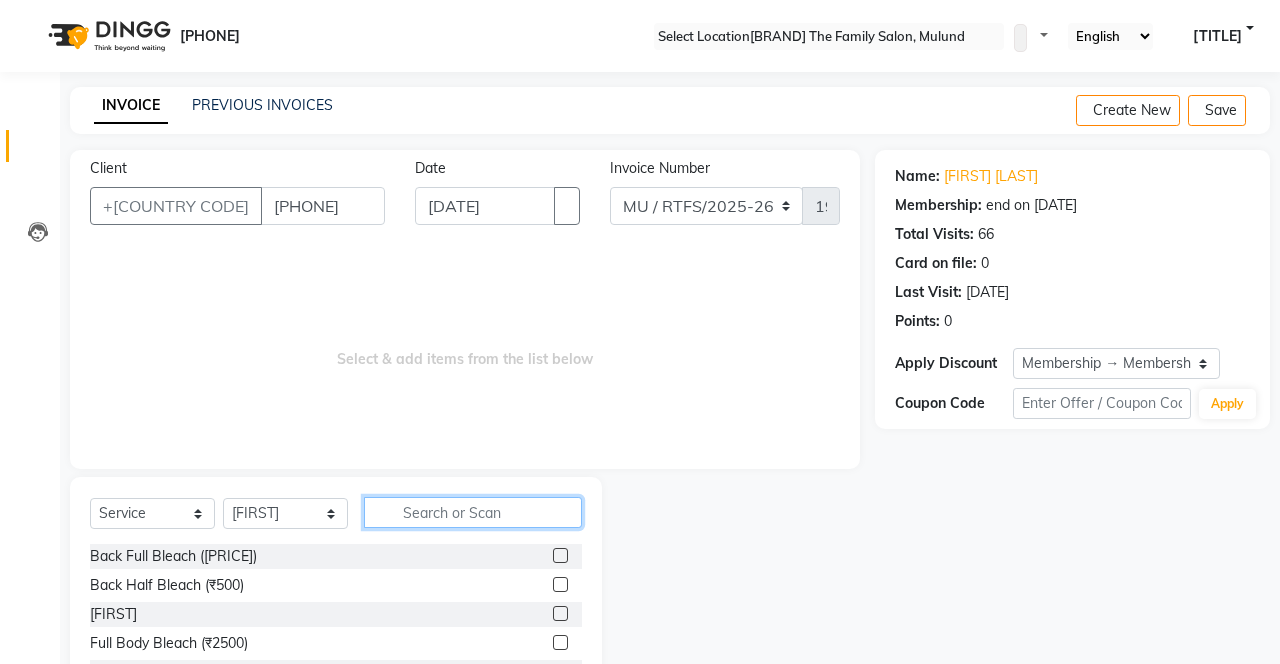 click at bounding box center [473, 512] 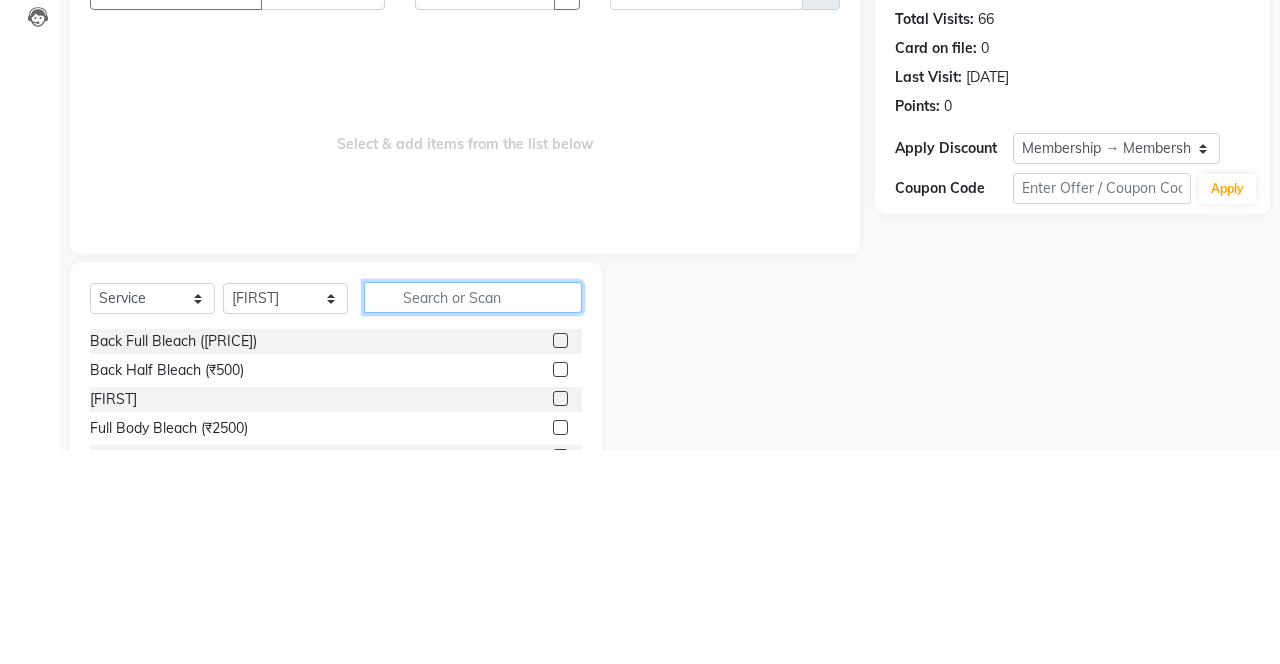 scroll, scrollTop: 15, scrollLeft: 0, axis: vertical 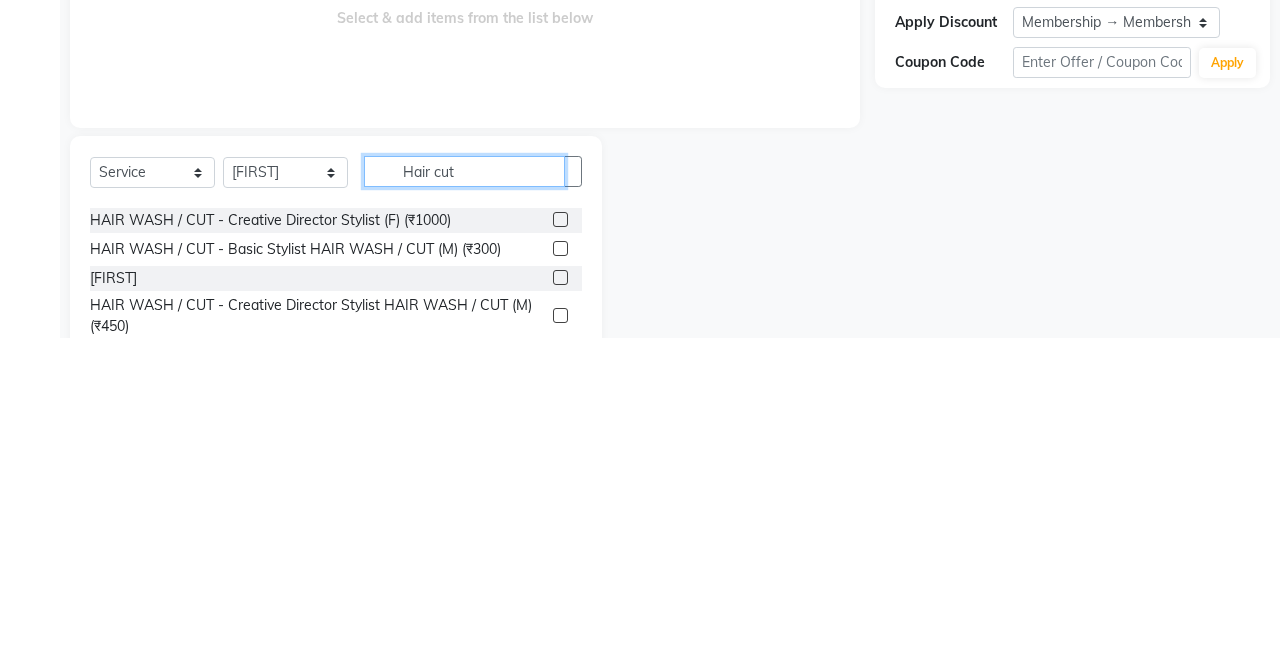 type on "Hair cut" 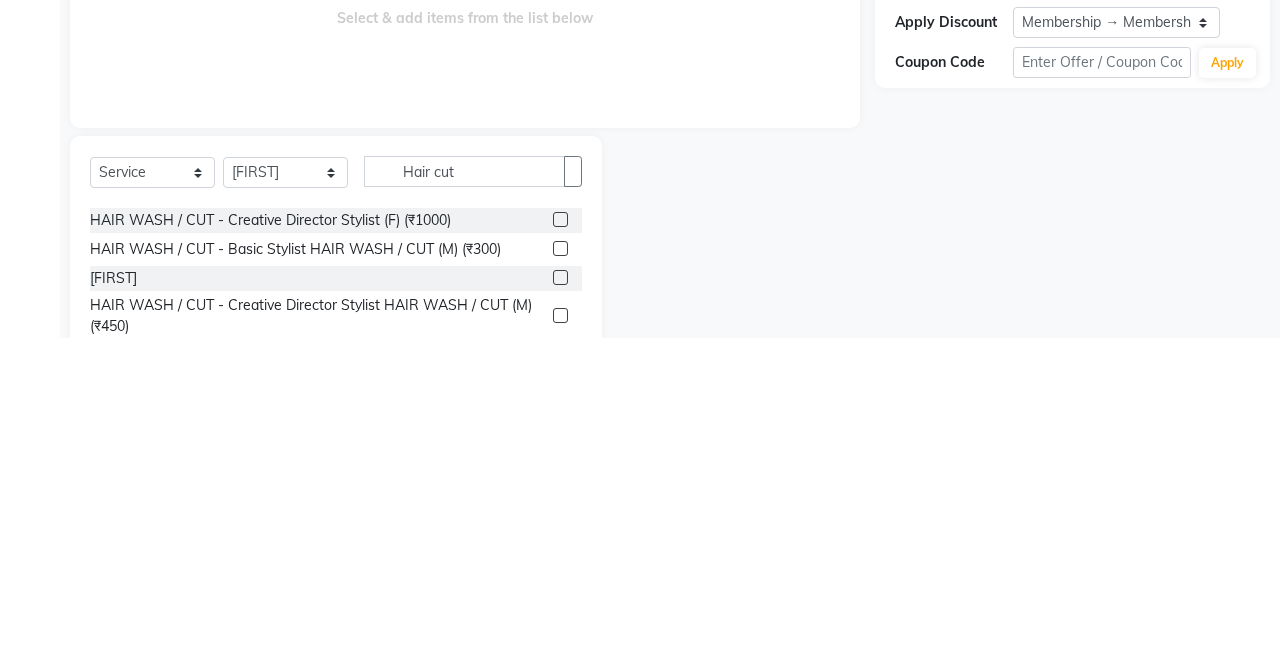 click at bounding box center [560, 574] 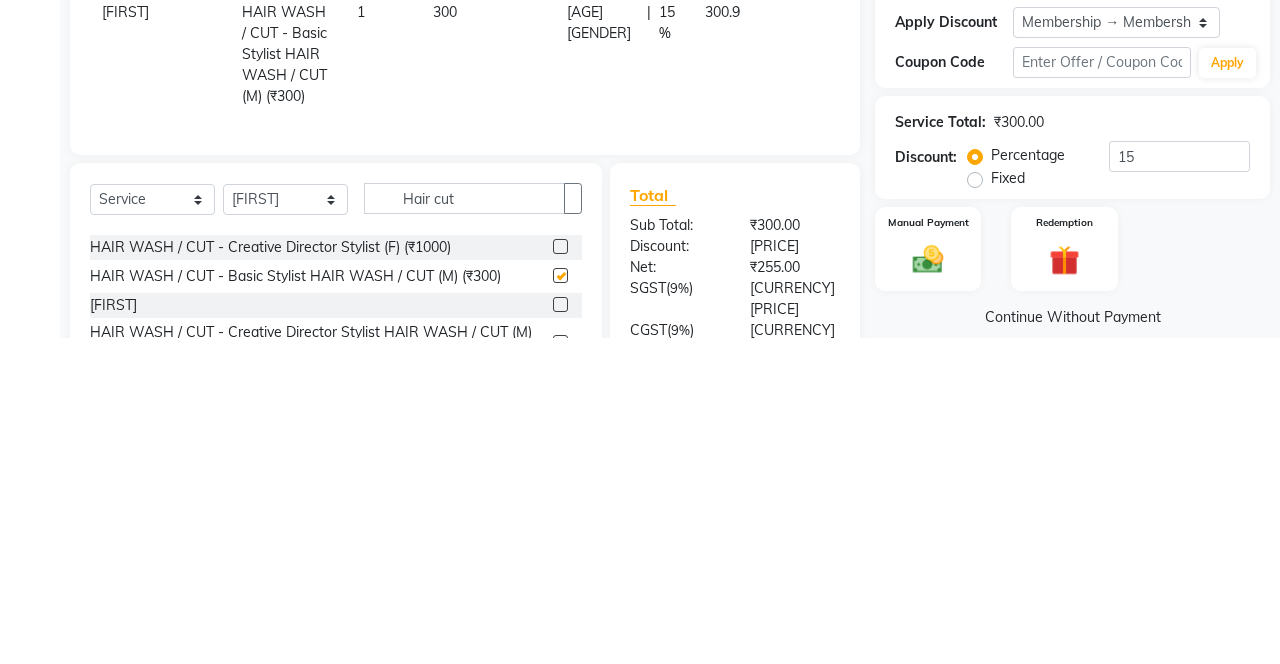 scroll, scrollTop: 15, scrollLeft: 0, axis: vertical 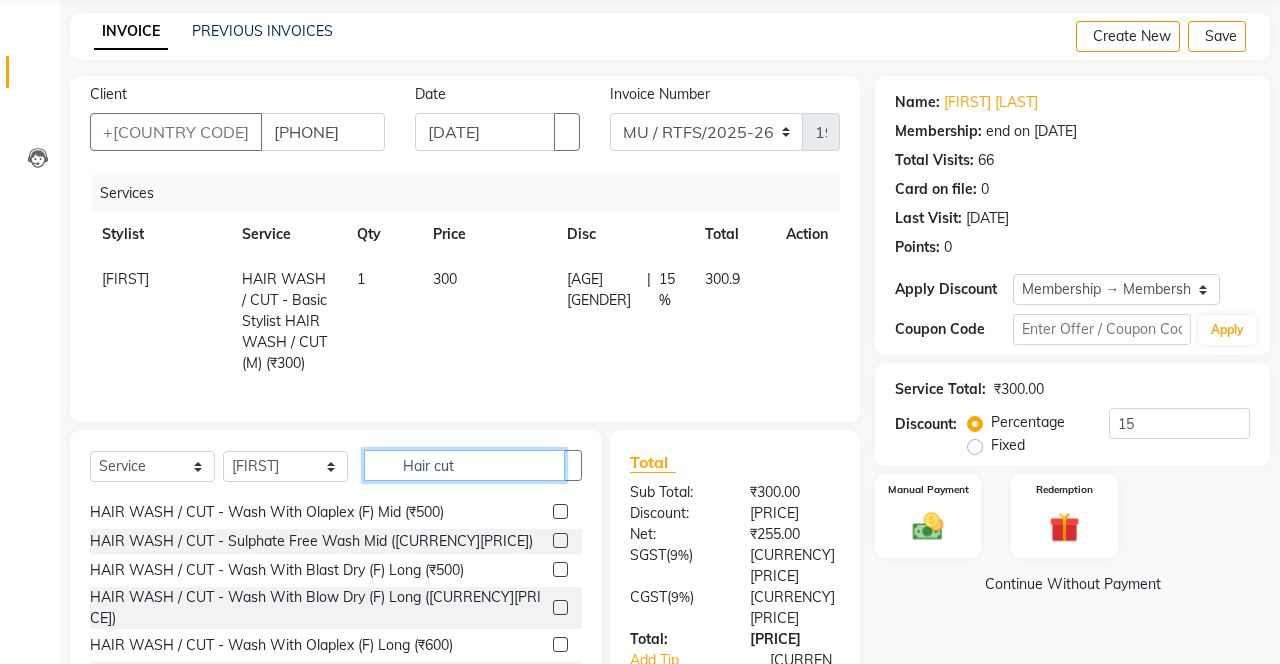 click on "Hair cut" at bounding box center (464, 465) 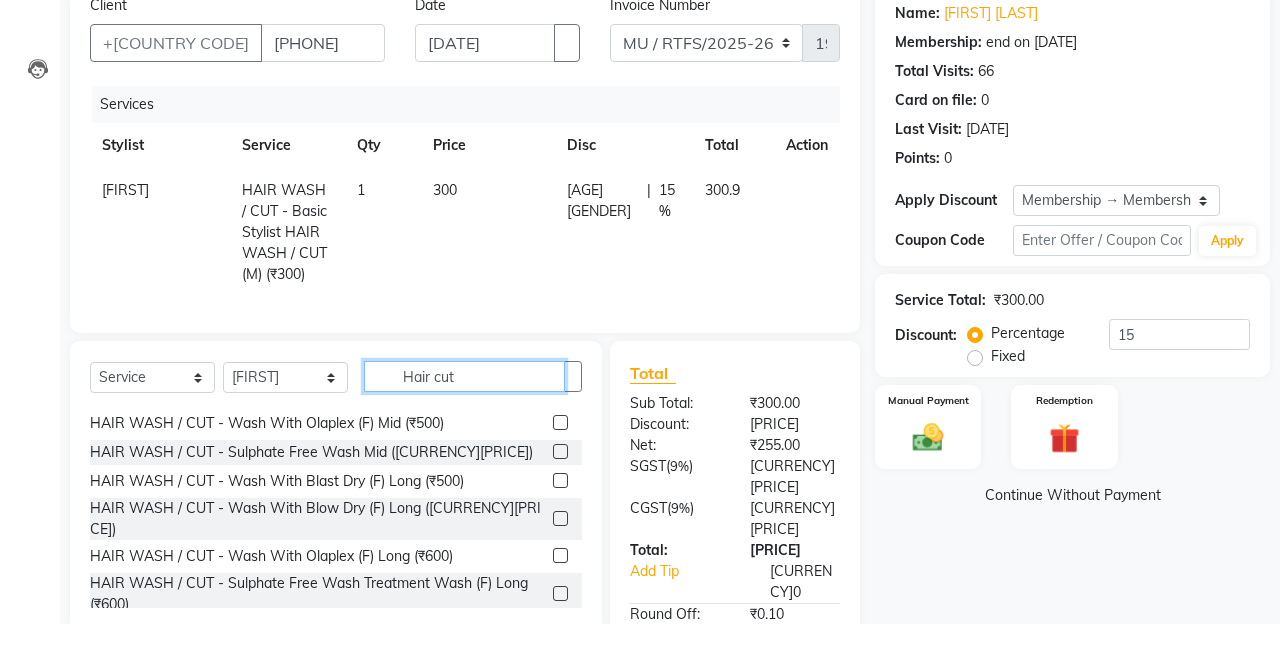 scroll, scrollTop: 122, scrollLeft: 0, axis: vertical 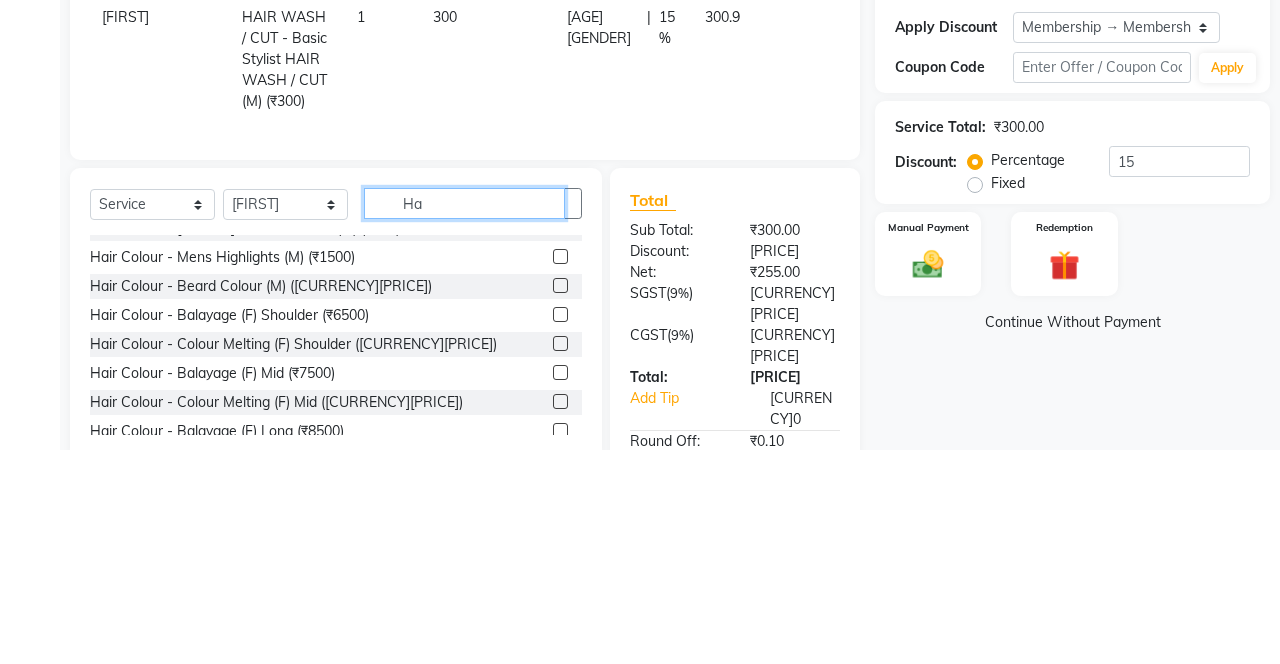 type on "H" 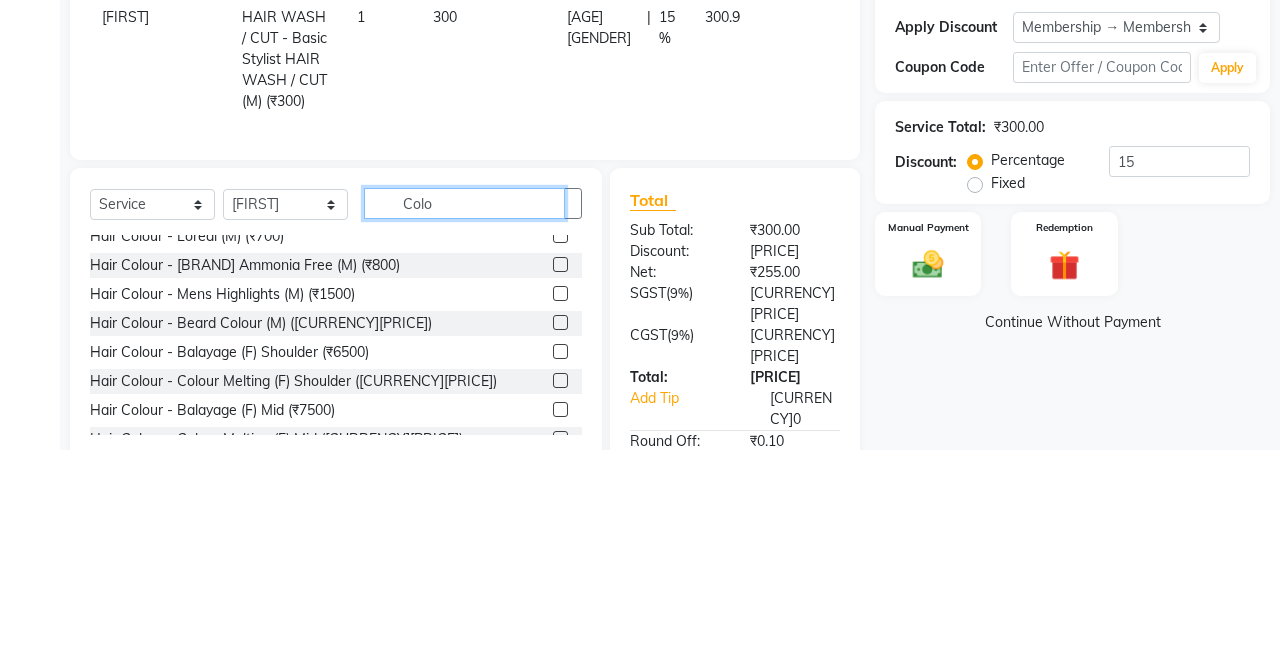 scroll, scrollTop: 41, scrollLeft: 0, axis: vertical 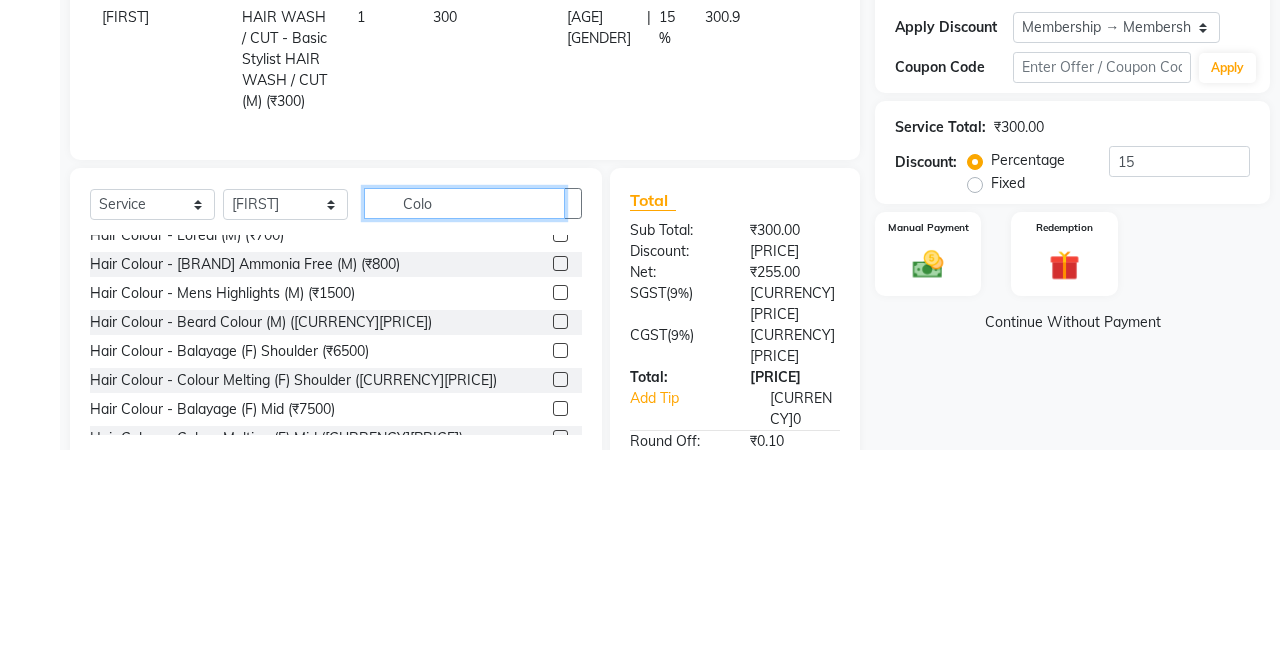 type on "Colo" 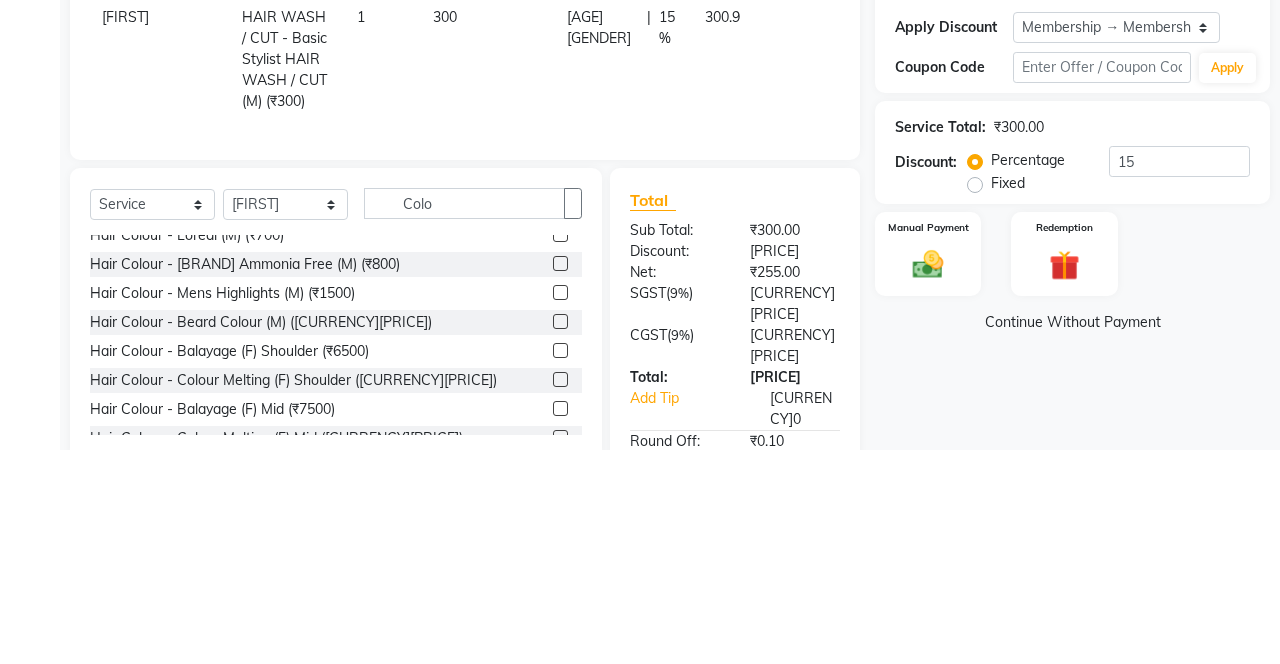 click at bounding box center [560, 477] 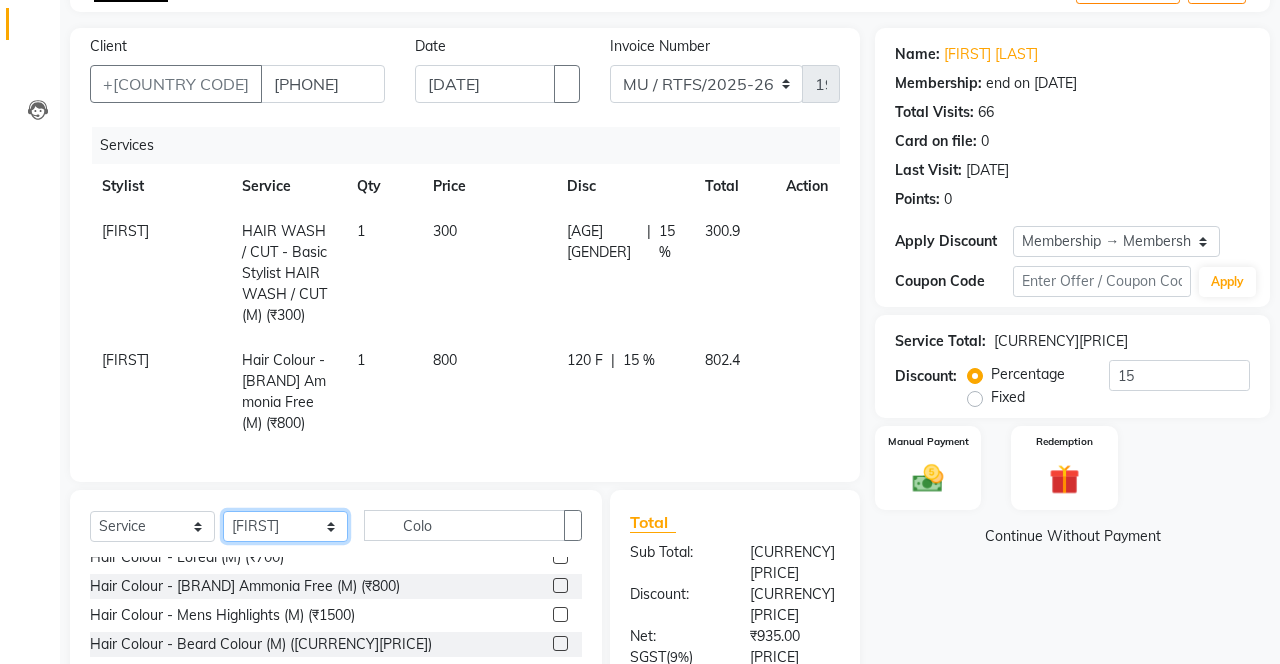 click on "•••••• ••••••• •••••• • •••••• •••• •••••• • •••••• ••••••  •••••••••• ••••• •••••• • ••••••  ••••• •••• ••••• •••••••• •••••  ••••••• ••••••••• •••• ••••••••  •••••• ••••••••  ••••••• ••••• ••••••••  •••••••• ••••• •••••••• ••••••• ••••• • ••••••" at bounding box center (285, 526) 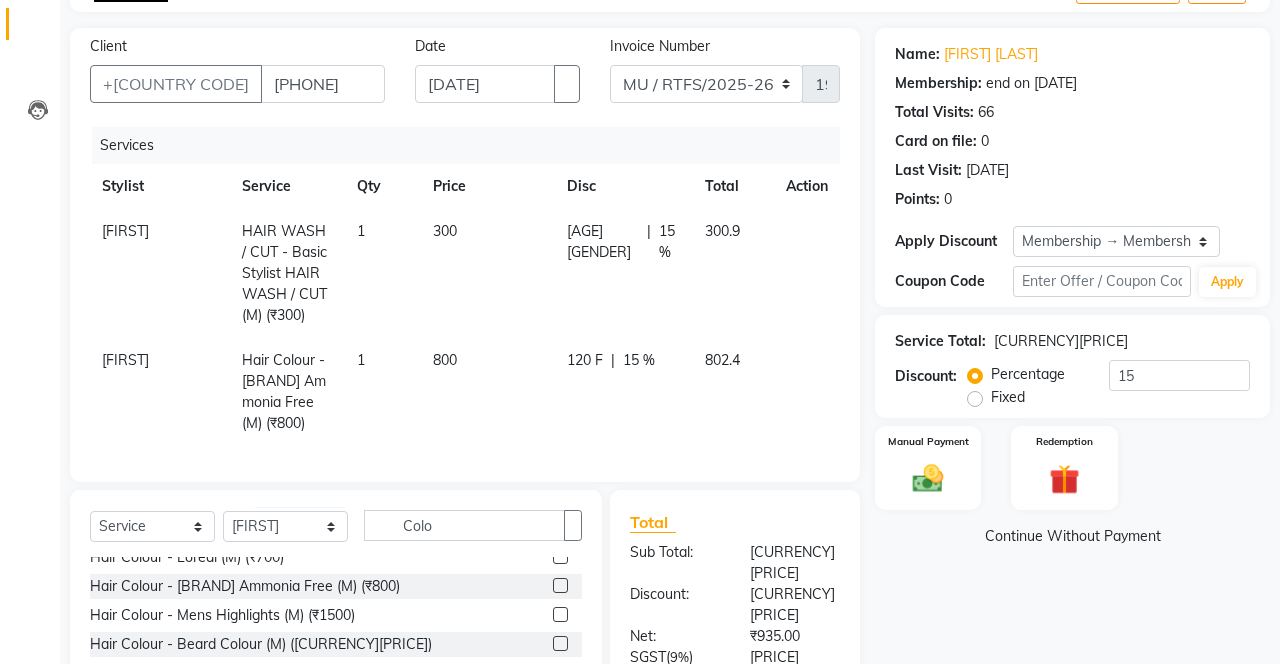 click on "300" at bounding box center [488, 273] 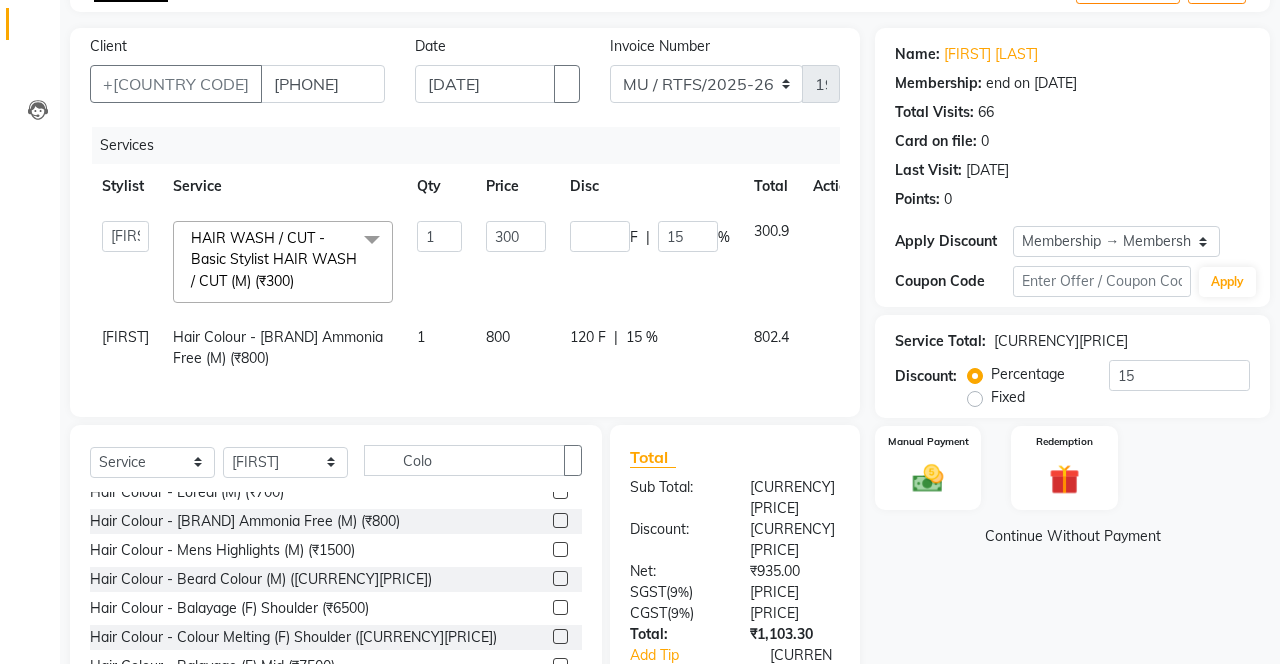 click at bounding box center [149, 252] 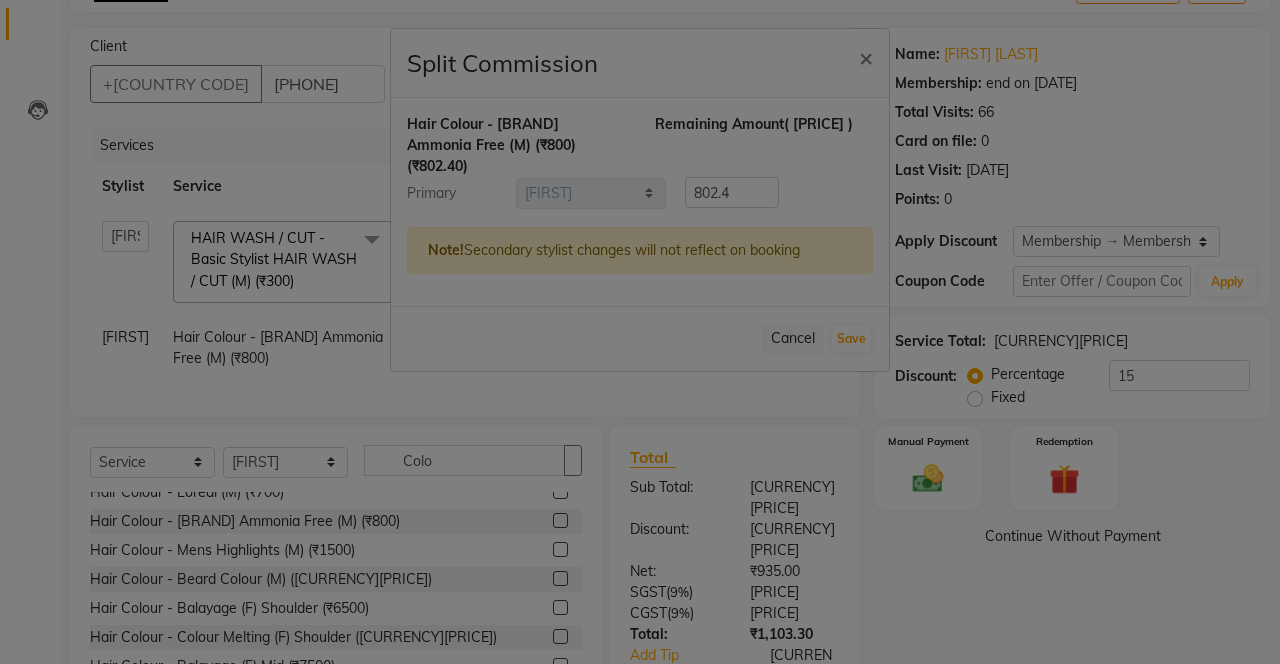 click on "Split Commission × Hair Colour - Inoa Ammonia Free (M) (₹800)  (₹802.40) Remaining Amount  (₹0) Primary Select  Aarohi P   Aksahy Auty   Aniket A   Apurva   Arvind  Chaurasiya   Divya   Ganesh A   Gautam    House sale   Komal Waghmare   Laxmi    Manager   Meenakshi   Noor   Prashant    Purabi   Ravindra    Sangita DIGHE   Shobhali    Shreepad Pawar   shrishti jaiswal   Vikas H   Vinali  802.4 Note!  Secondary stylist changes will not reflect on booking   Cancel   Save" at bounding box center [640, 332] 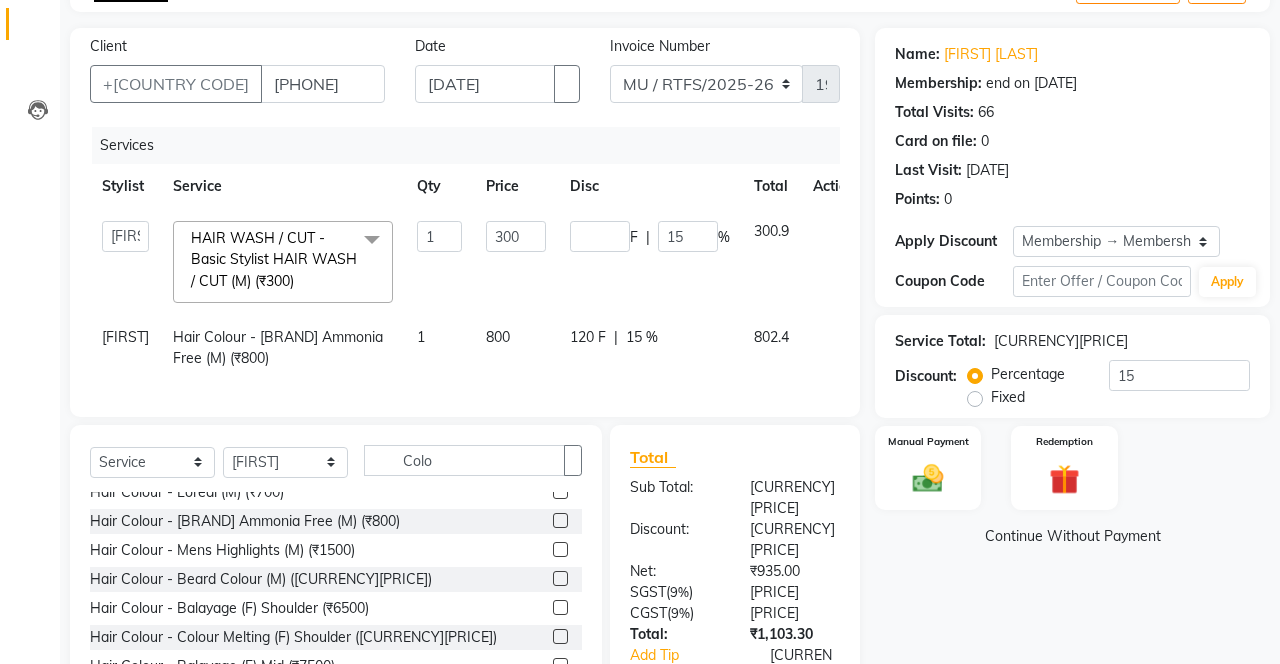 click on "[FIRST]" at bounding box center (276, 262) 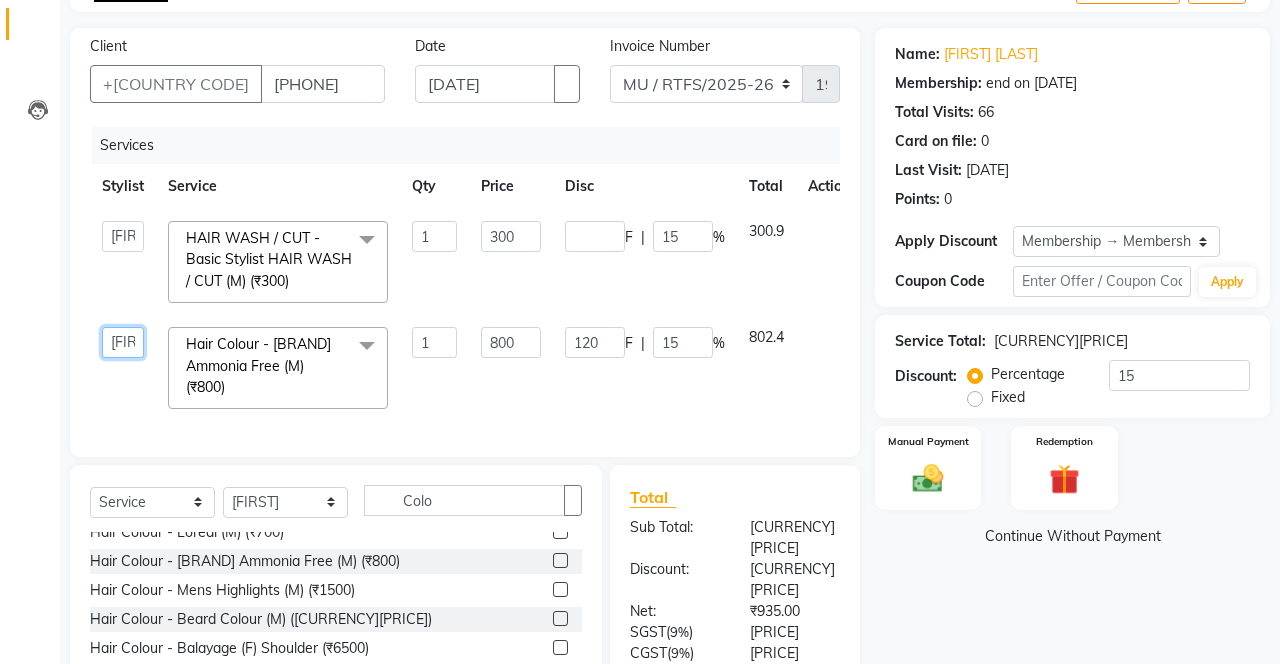 click on "Aarohi P   Aksahy Auty   Aniket A   Apurva   Arvind  Chaurasiya   Divya   Ganesh A   Gautam    House sale   Komal Waghmare   Laxmi    Manager   Meenakshi   Noor   Prashant    Purabi   Ravindra    Sangita DIGHE   Shobhali    Shreepad Pawar   shrishti jaiswal   Vikas H   Vinali" at bounding box center (123, 236) 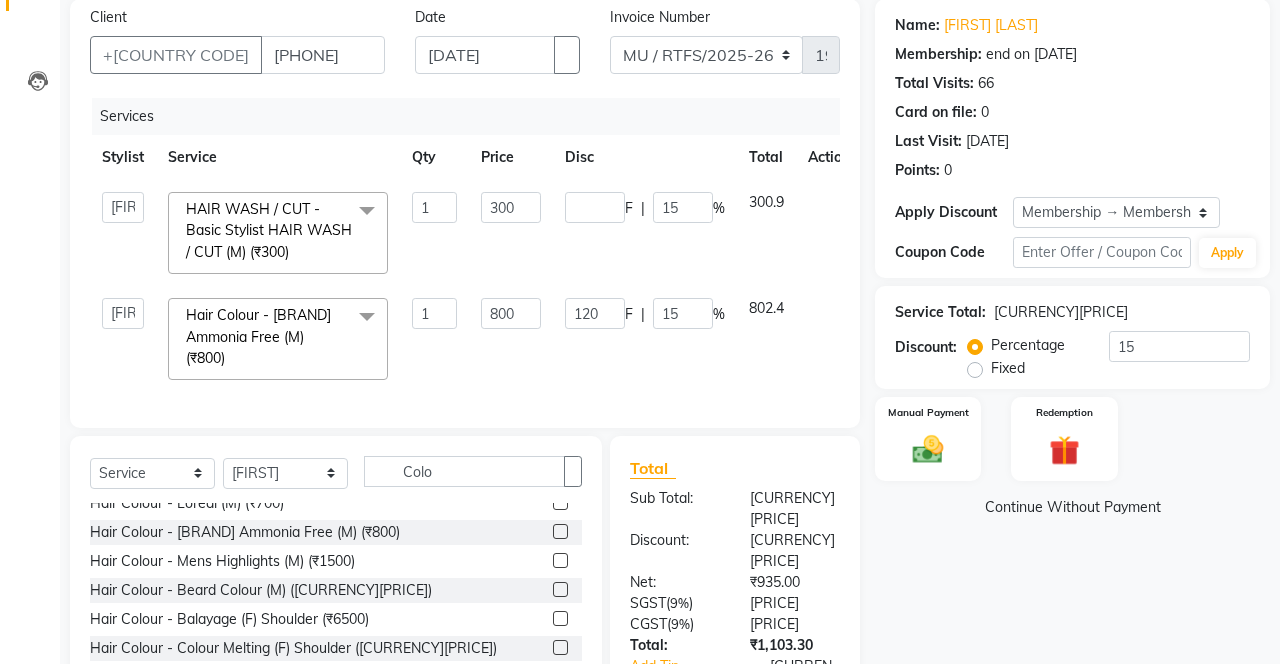 scroll, scrollTop: 200, scrollLeft: 0, axis: vertical 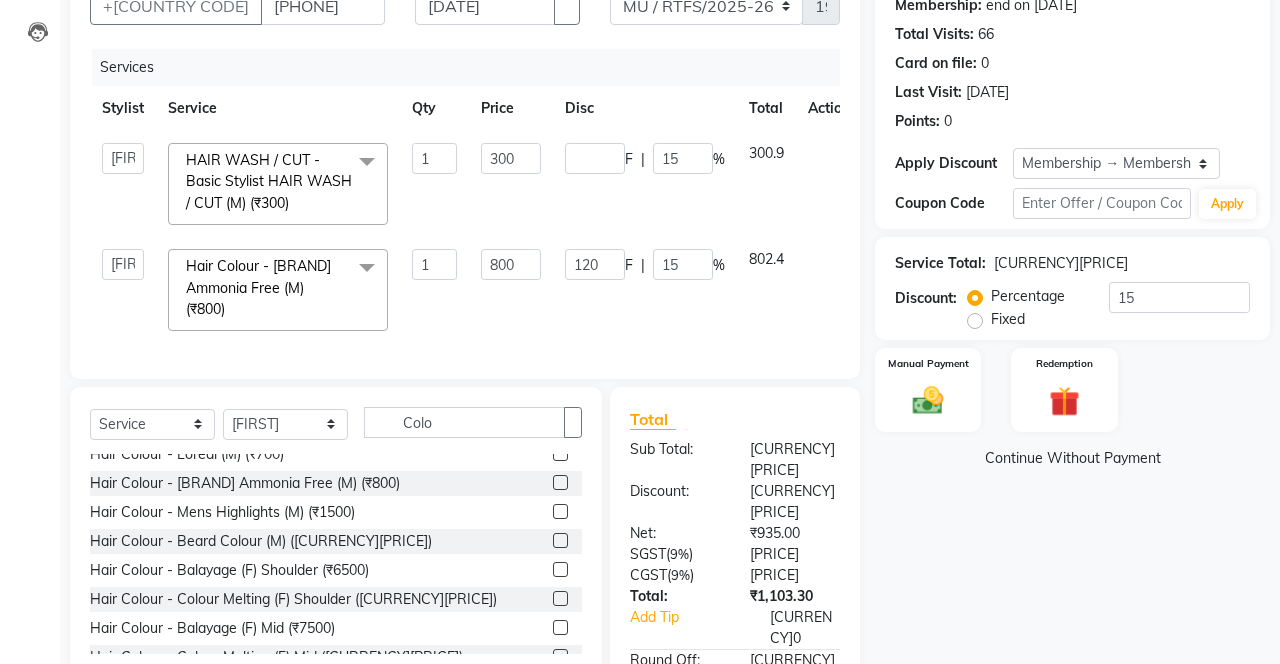 click on "•••••• •••••••" at bounding box center (928, 390) 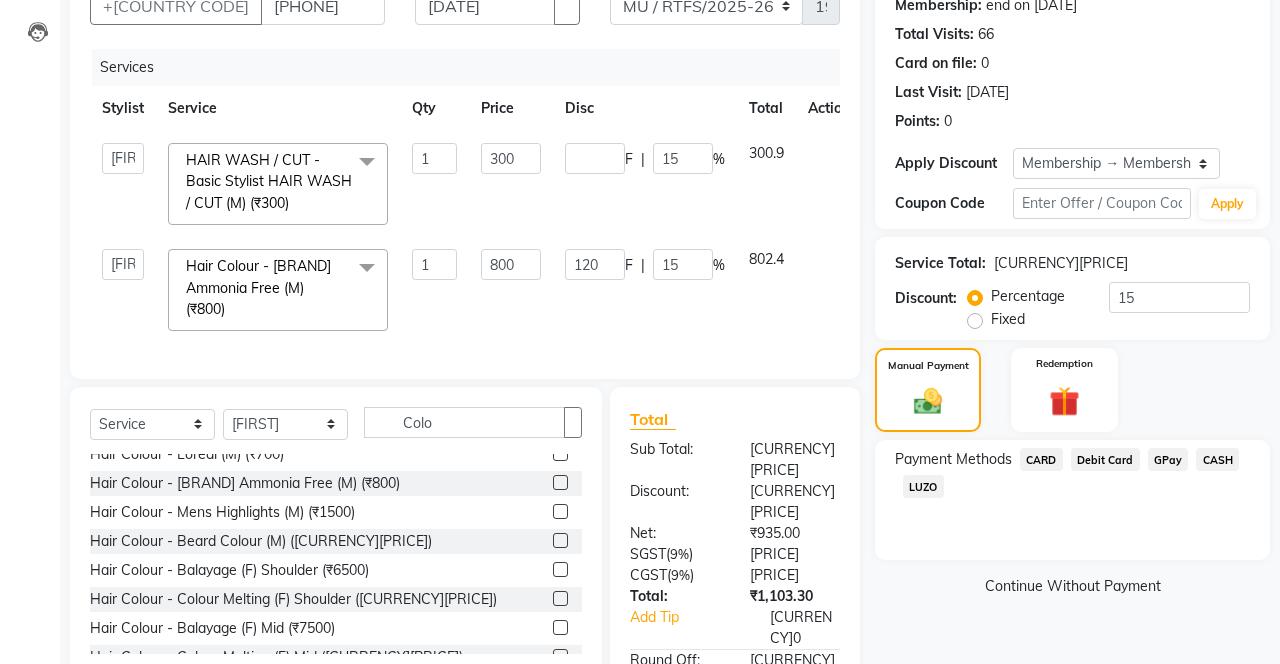 click on "GPay" at bounding box center [1041, 459] 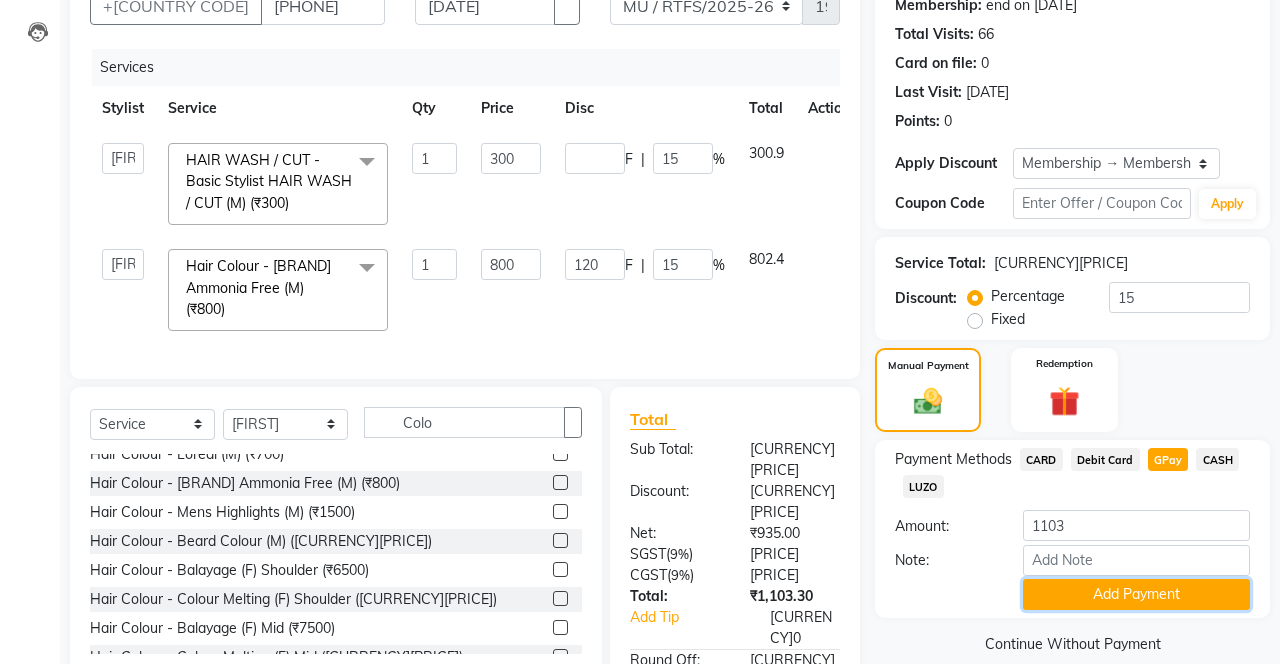 click on "Add Payment" at bounding box center (1136, 594) 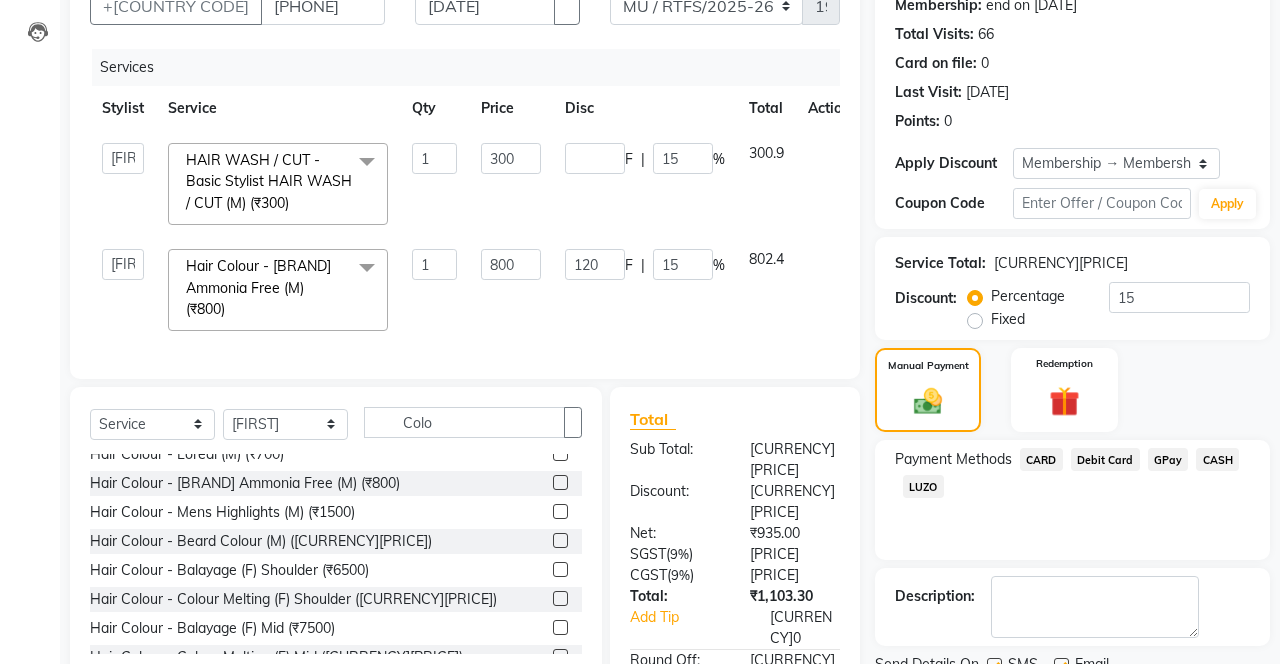 click on "••••••••" at bounding box center [1072, 698] 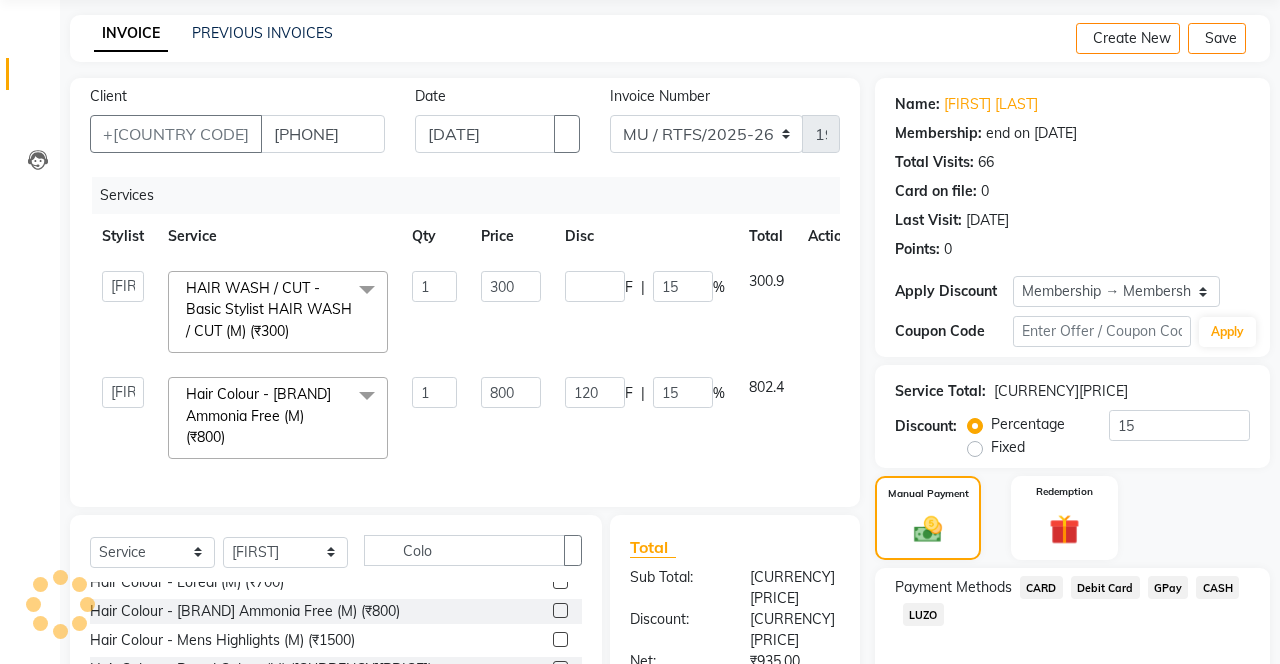 scroll, scrollTop: 0, scrollLeft: 0, axis: both 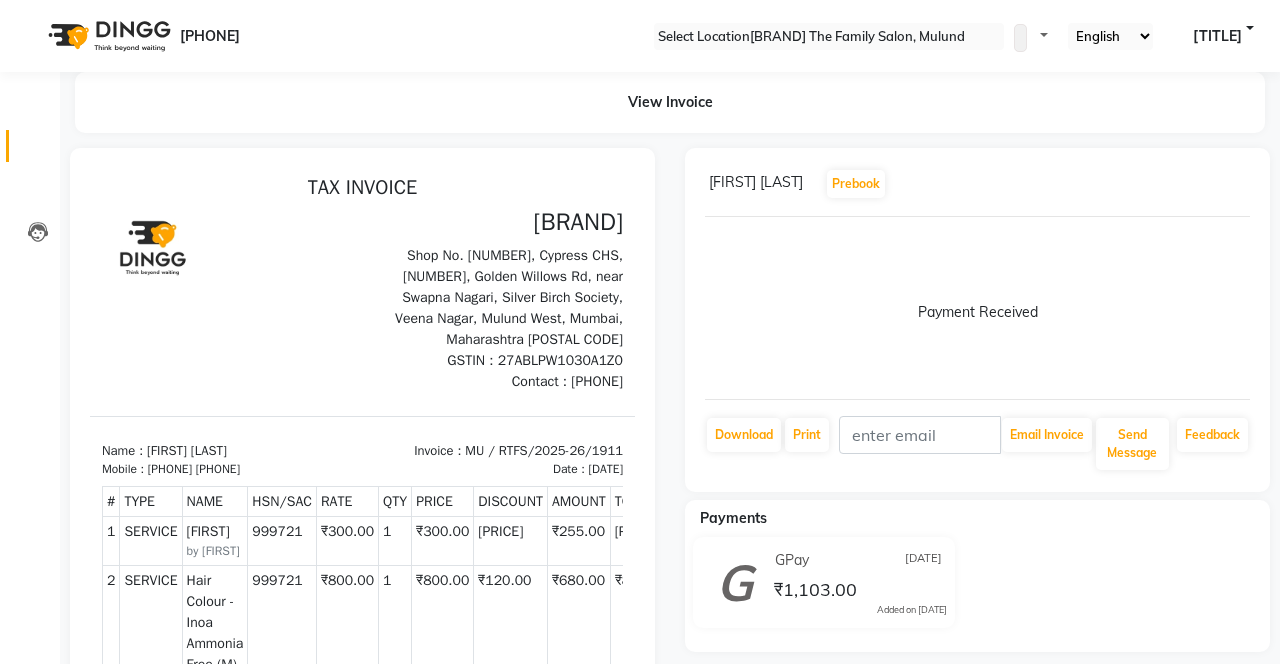click at bounding box center (37, 151) 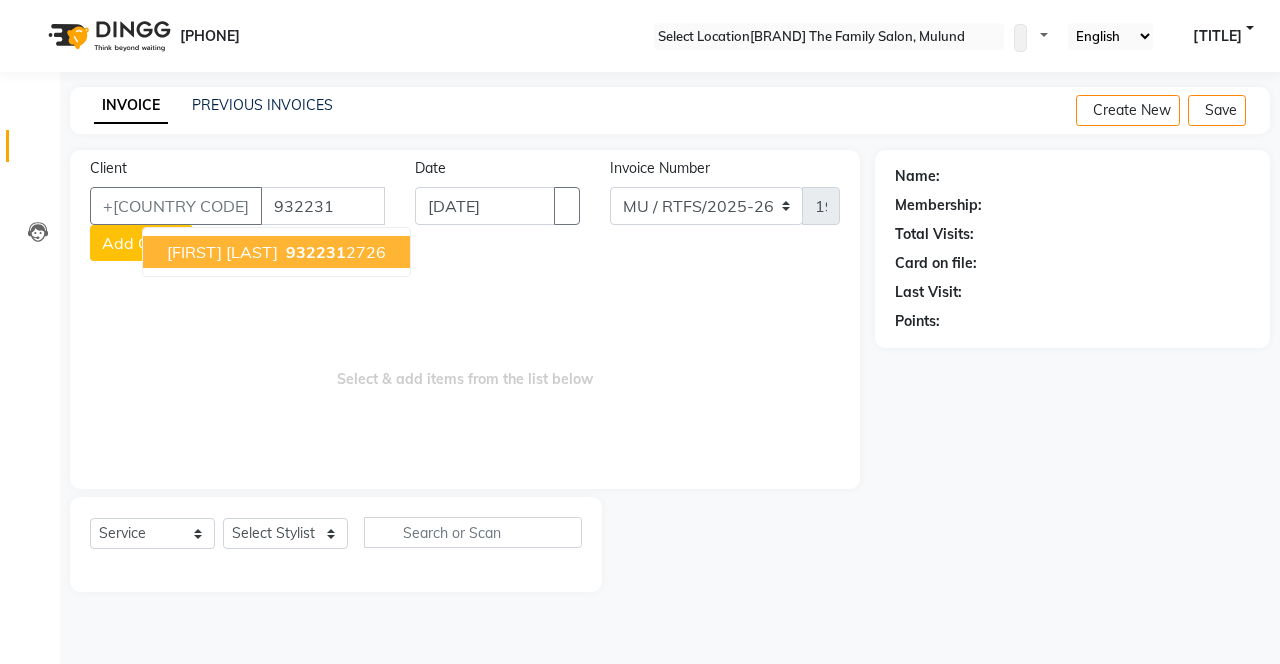 click on "••••••" at bounding box center [316, 252] 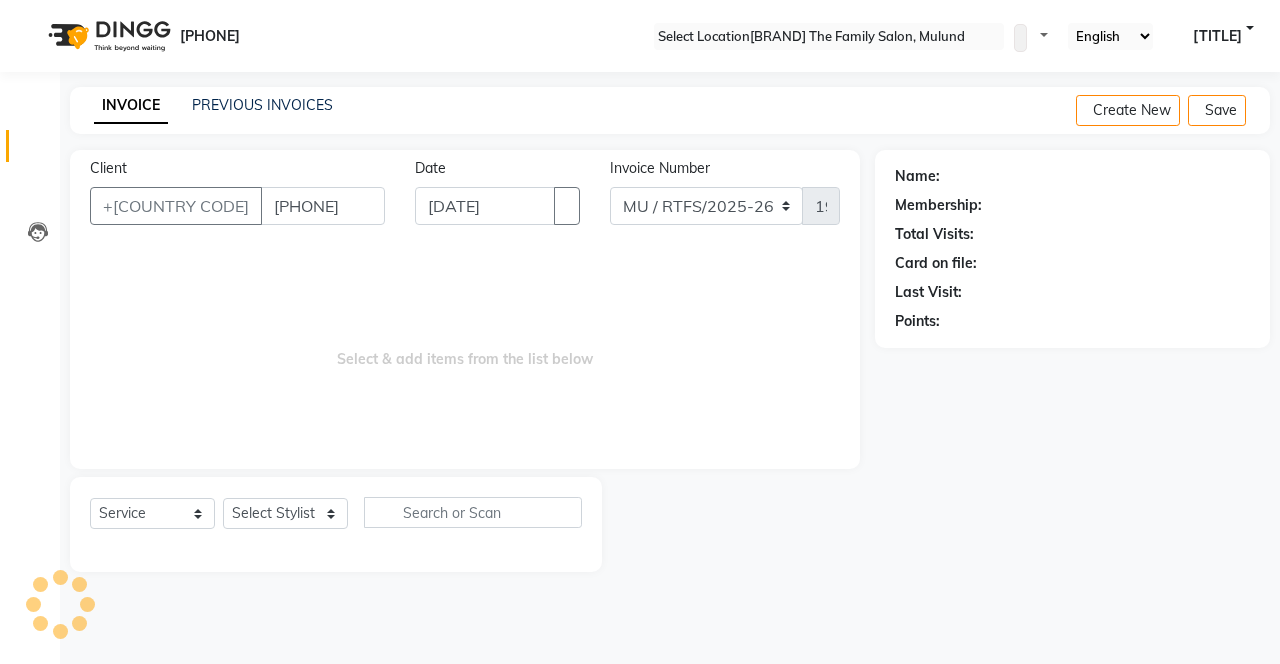 type on "••••••••••" 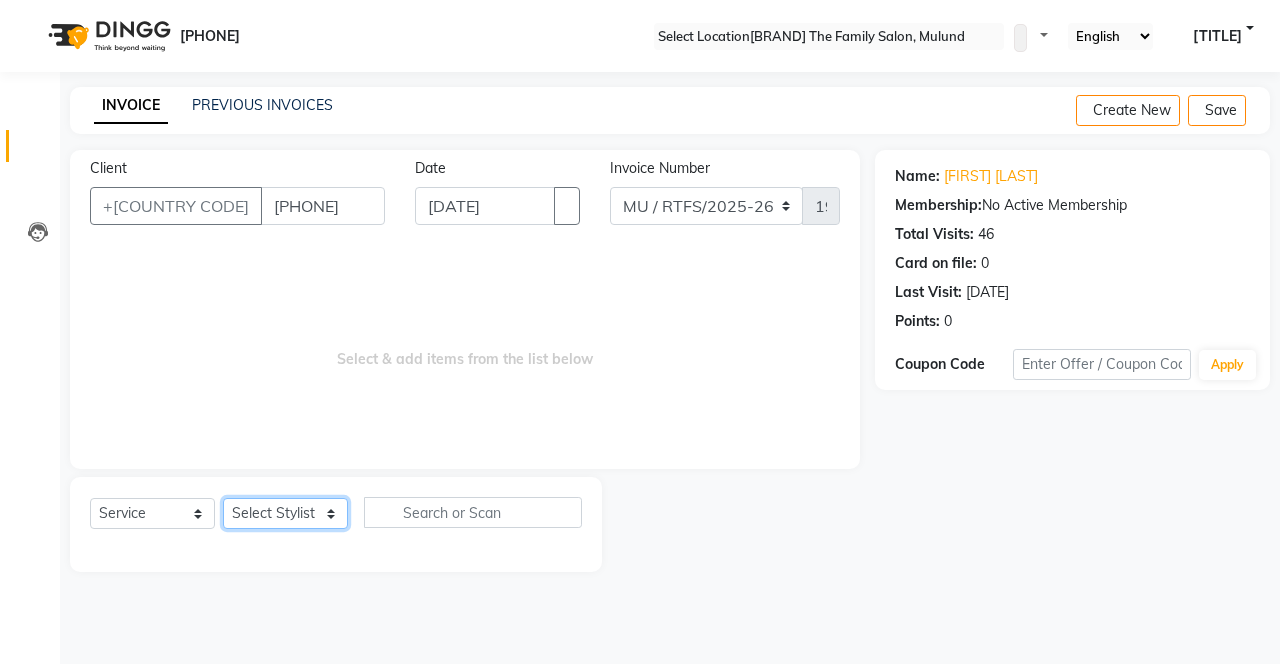 click on "•••••• ••••••• •••••• • •••••• •••• •••••• • •••••• ••••••  •••••••••• ••••• •••••• • ••••••  ••••• •••• ••••• •••••••• •••••  ••••••• ••••••••• •••• ••••••••  •••••• ••••••••  ••••••• ••••• ••••••••  •••••••• ••••• •••••••• ••••••• ••••• • ••••••" at bounding box center [285, 513] 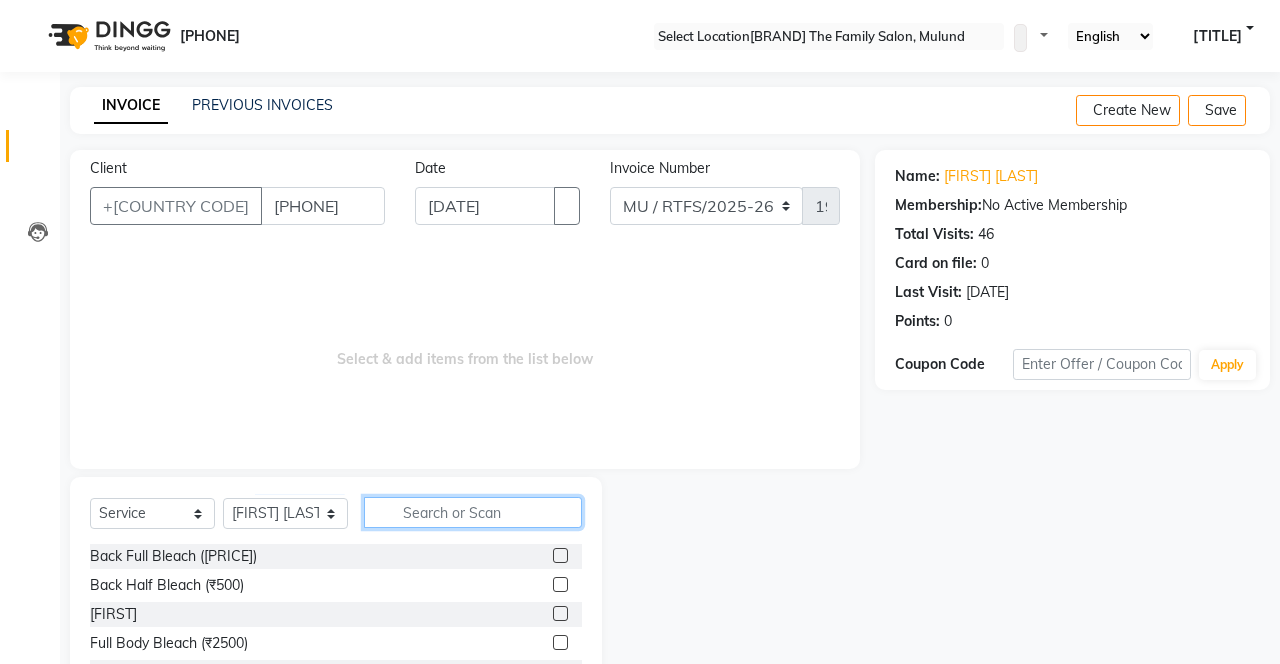 click at bounding box center [473, 512] 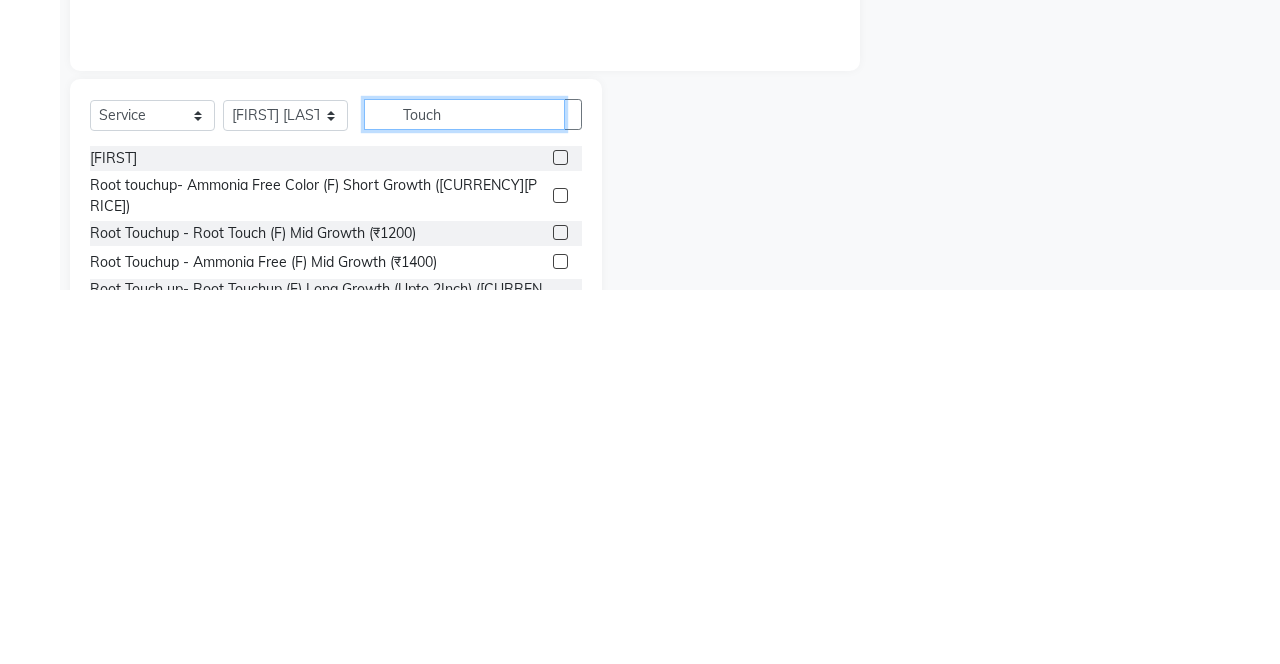 scroll, scrollTop: 25, scrollLeft: 0, axis: vertical 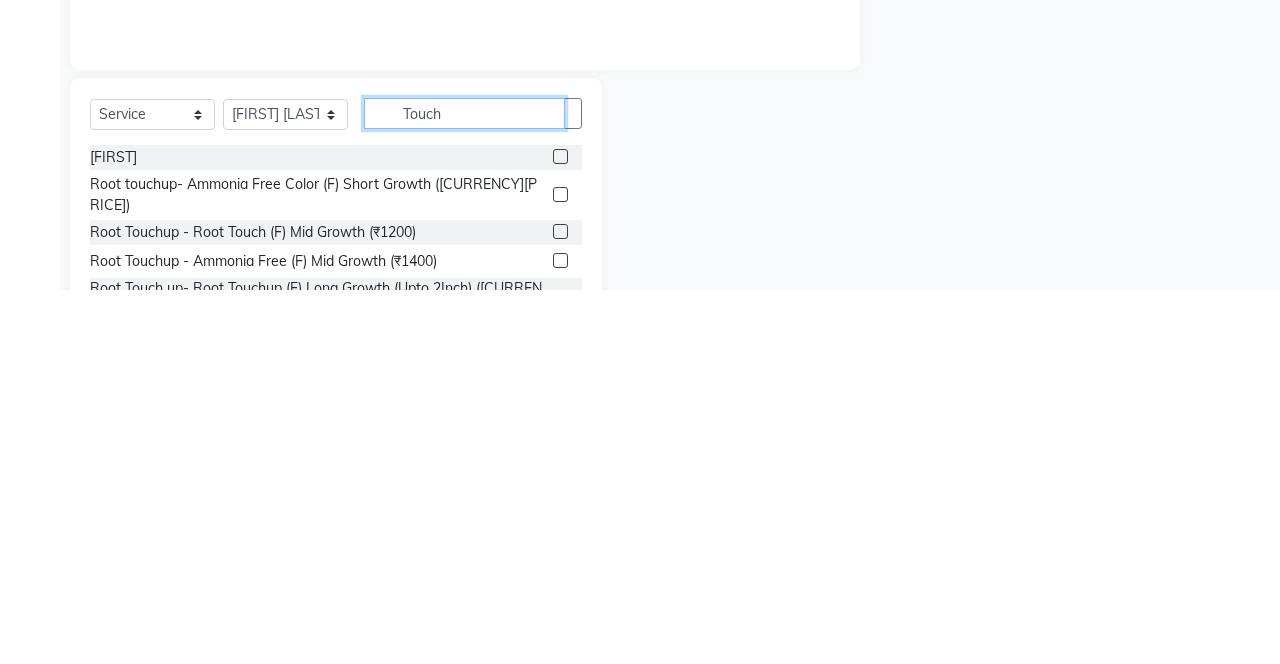 type on "Touch" 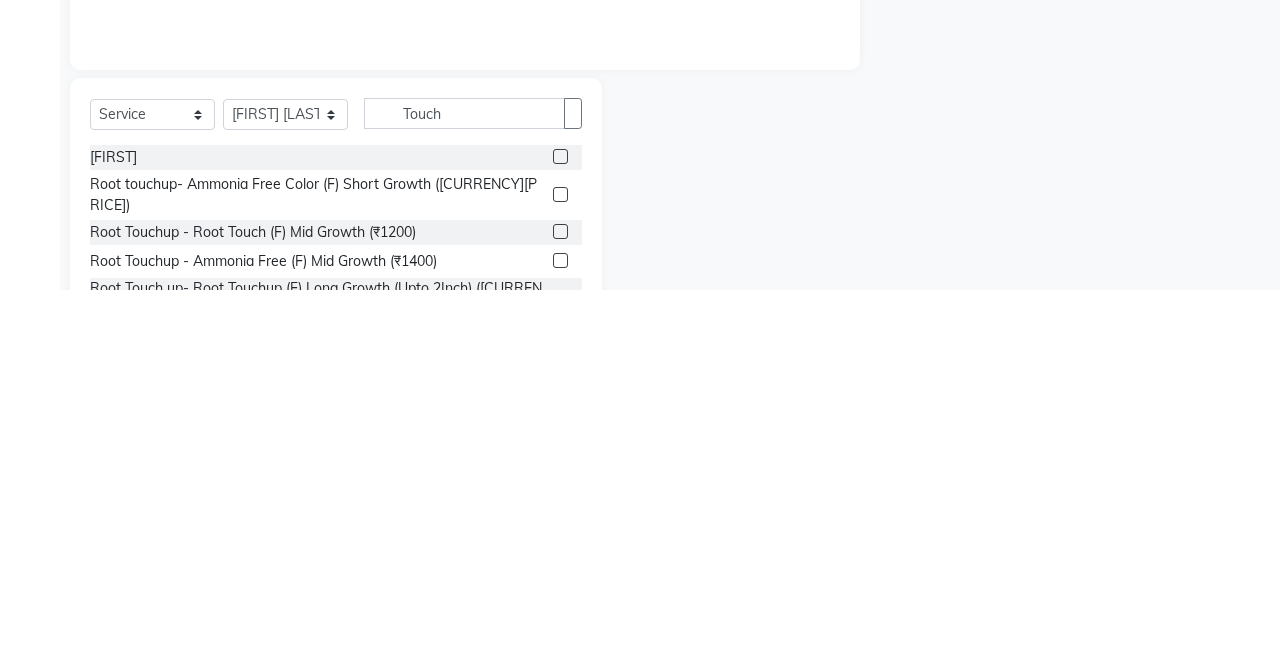 click at bounding box center (560, 568) 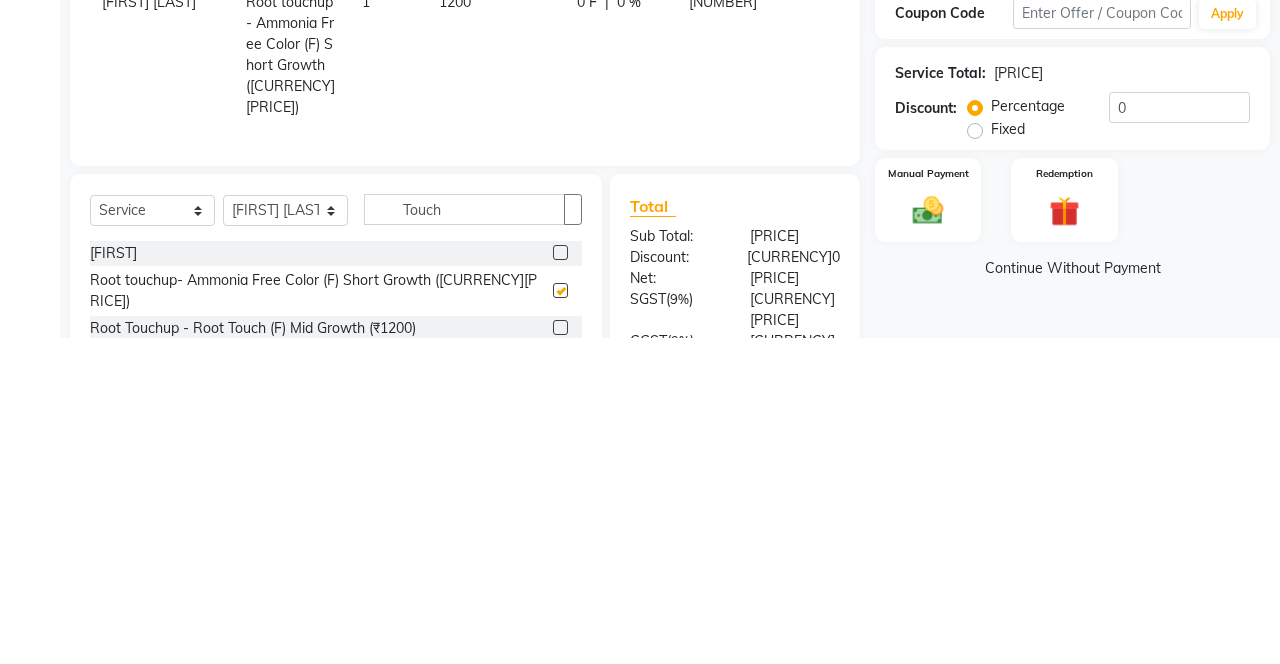 scroll, scrollTop: 25, scrollLeft: 0, axis: vertical 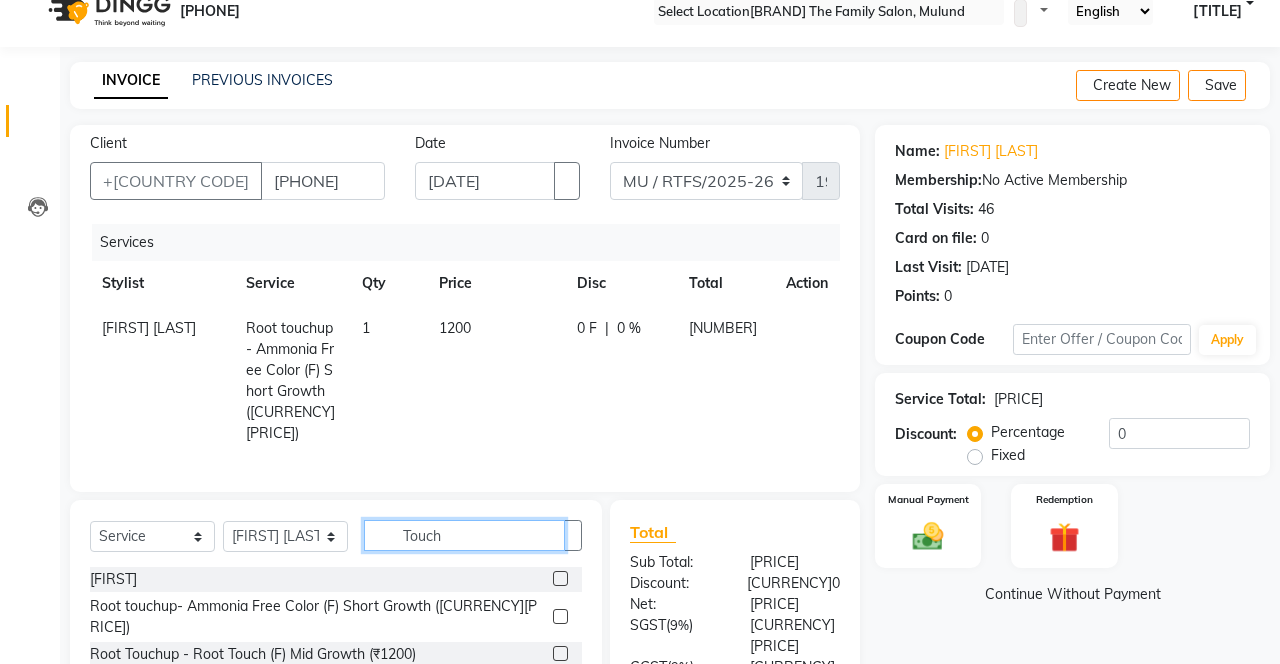 click on "Touch" at bounding box center [464, 535] 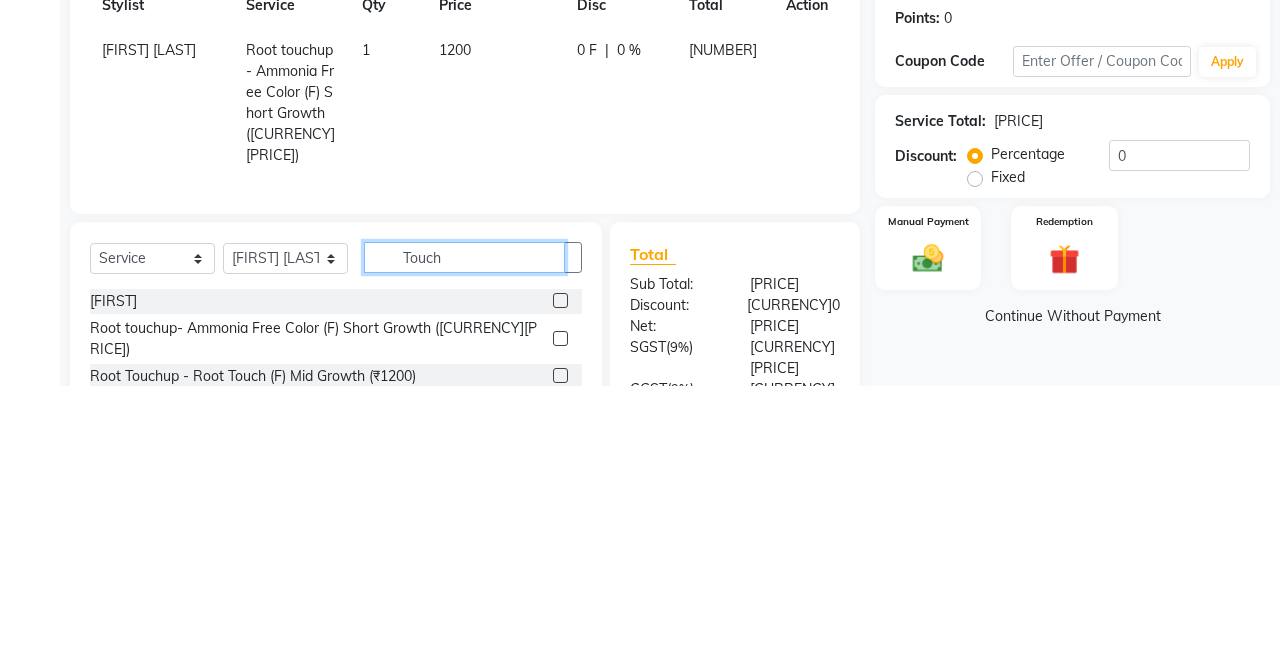 scroll, scrollTop: 42, scrollLeft: 0, axis: vertical 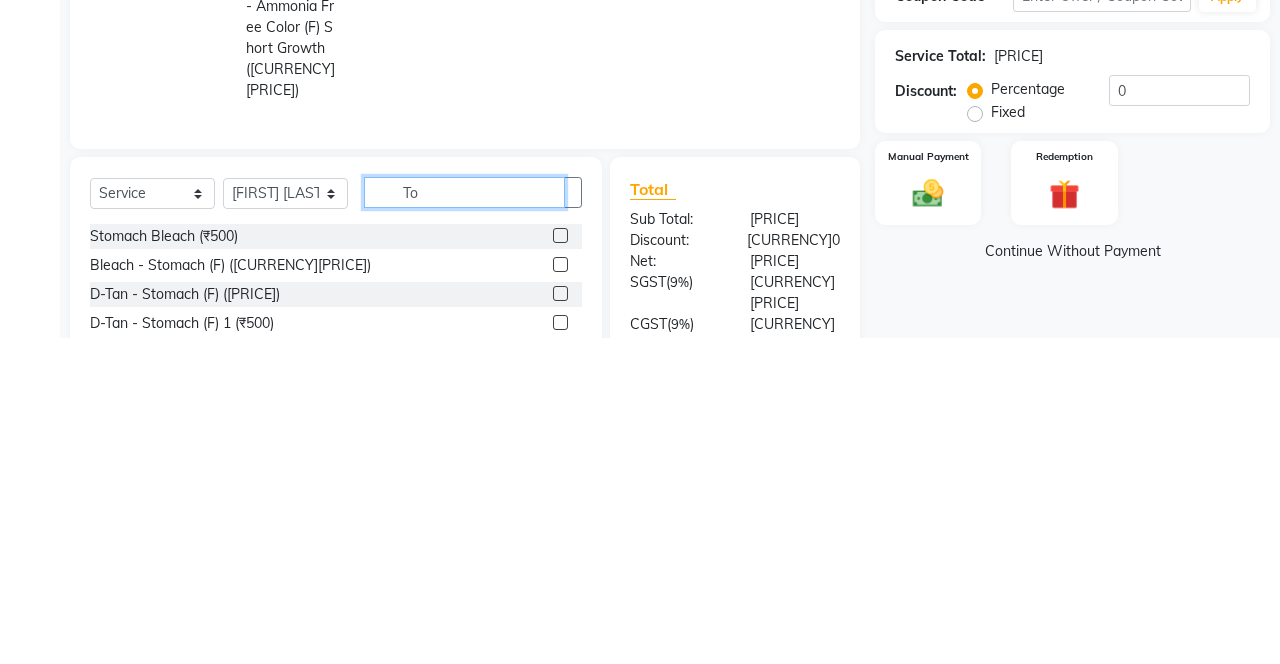 type on "T" 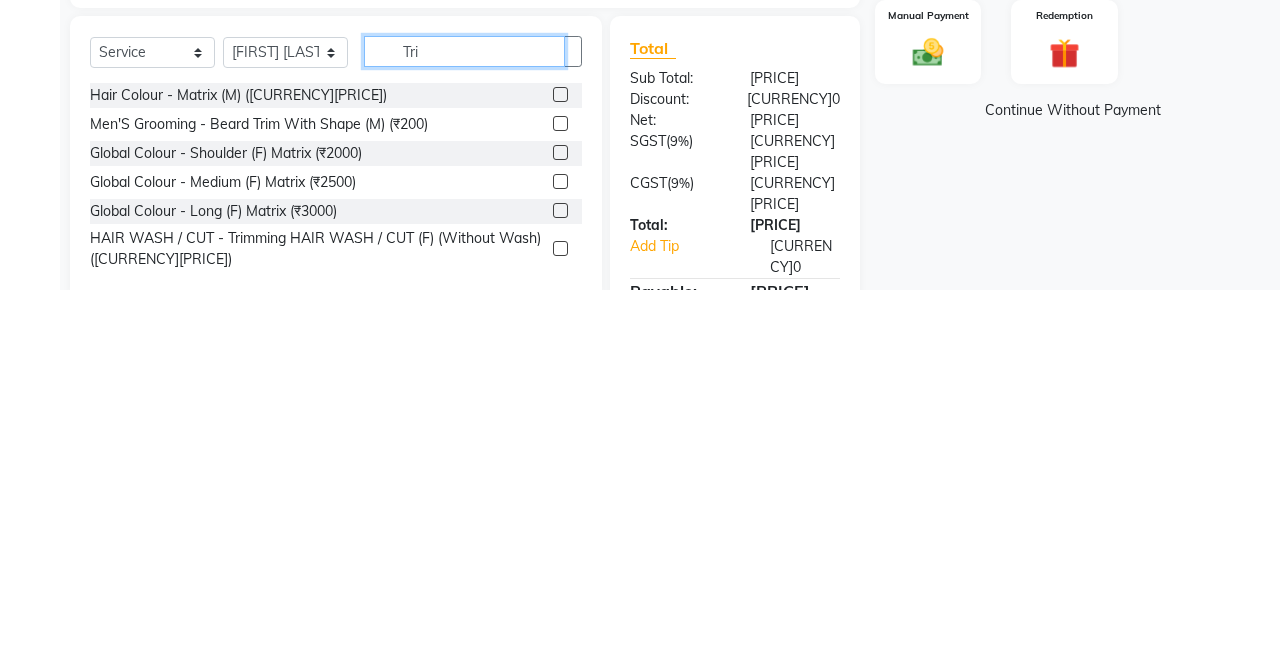 scroll, scrollTop: 136, scrollLeft: 0, axis: vertical 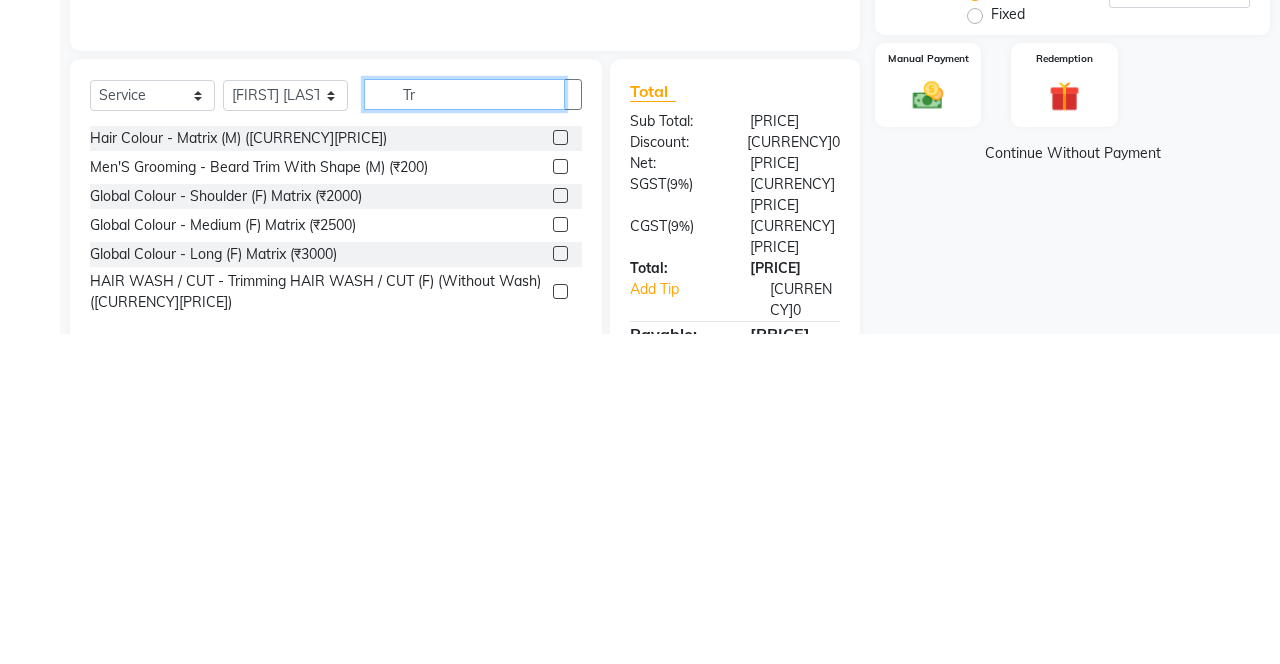 type on "T" 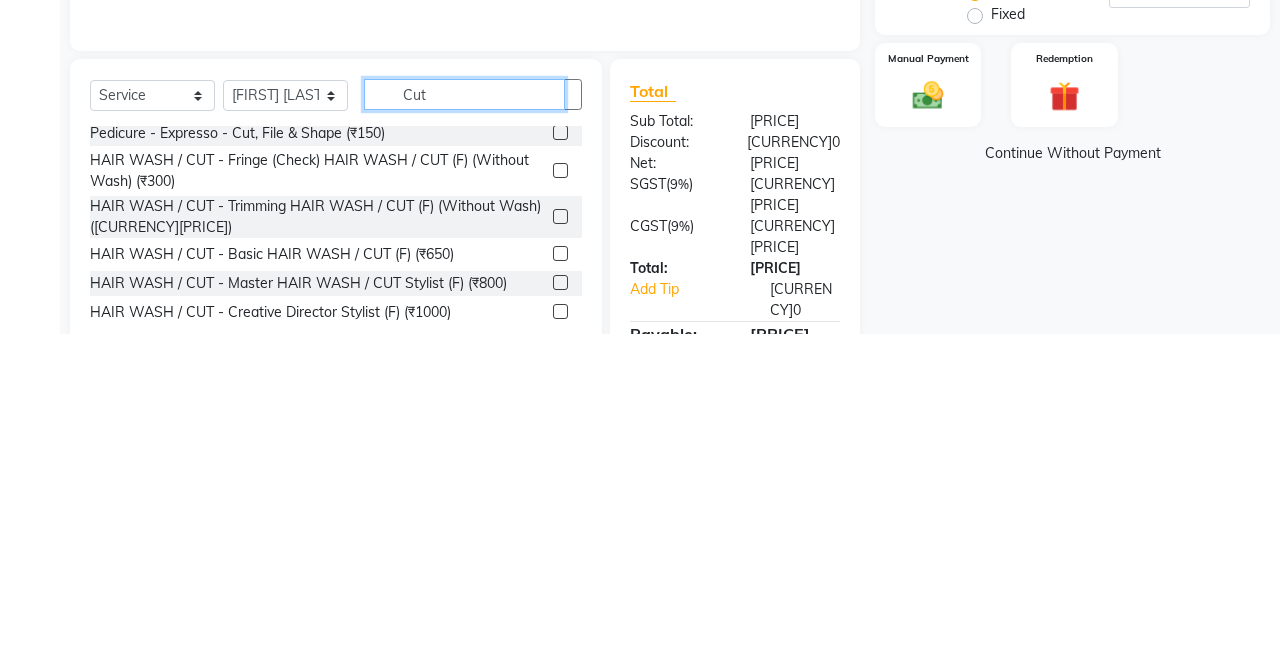 scroll, scrollTop: 0, scrollLeft: 0, axis: both 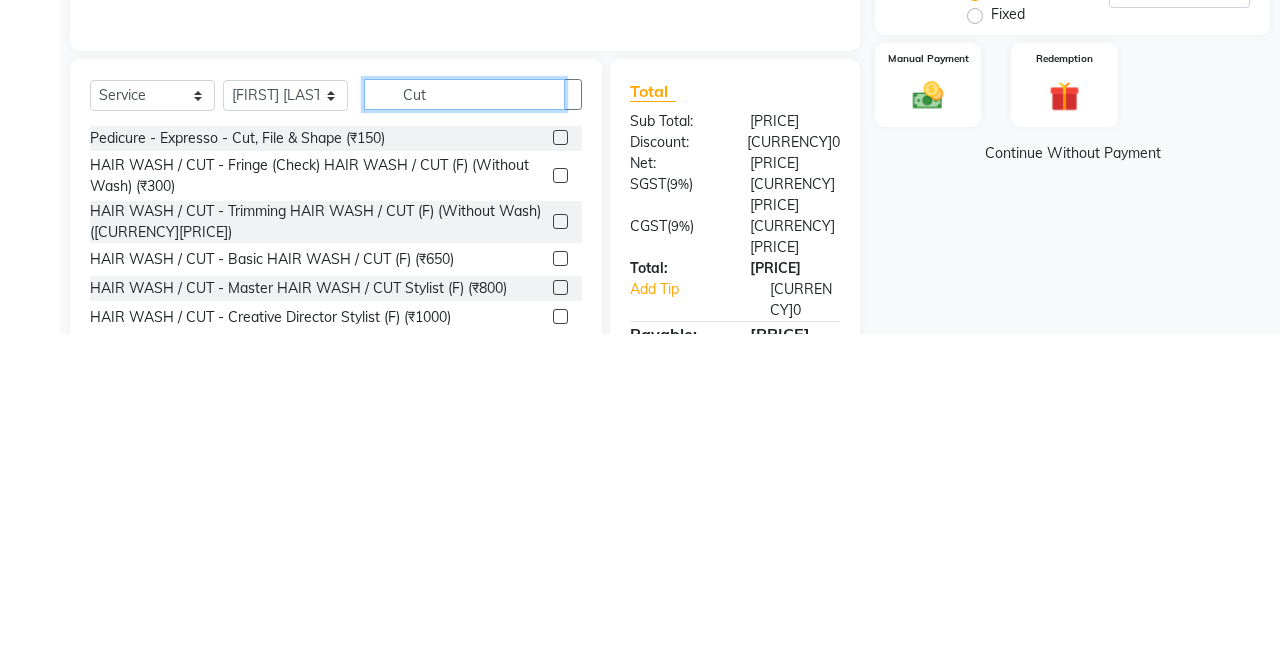 type on "Cut" 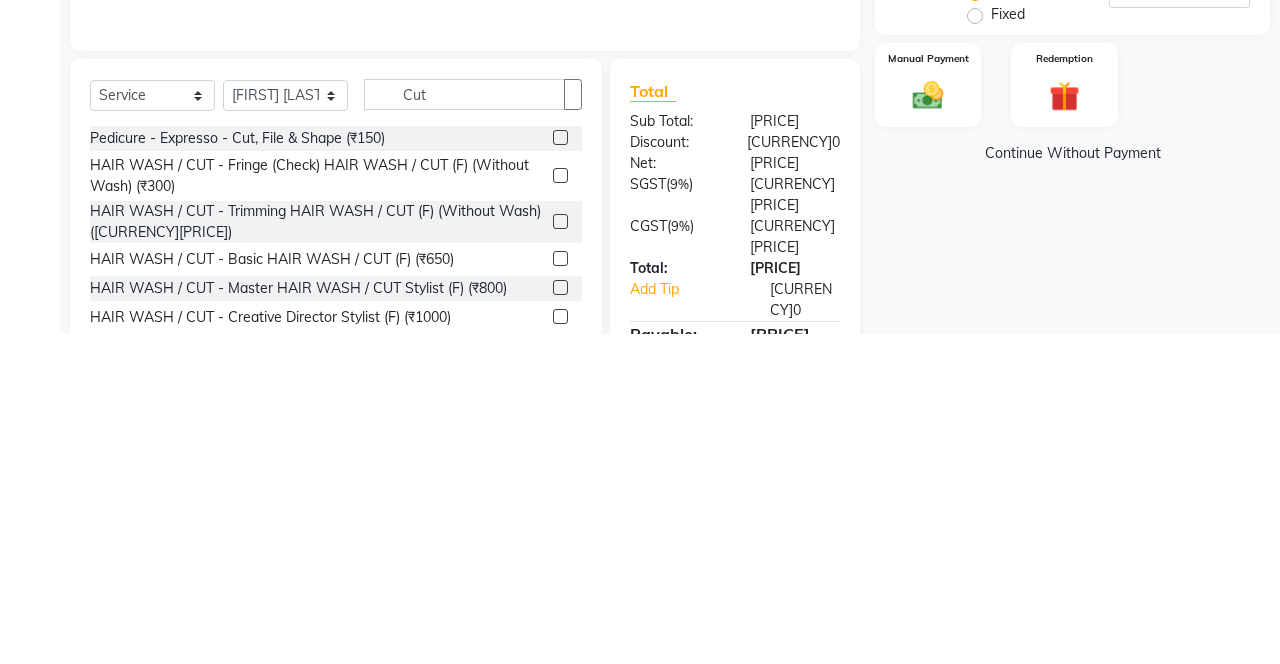 click on "HAIR WASH / CUT - Trimming HAIR WASH / CUT (F) (Without Wash) (₹400)" at bounding box center (237, 468) 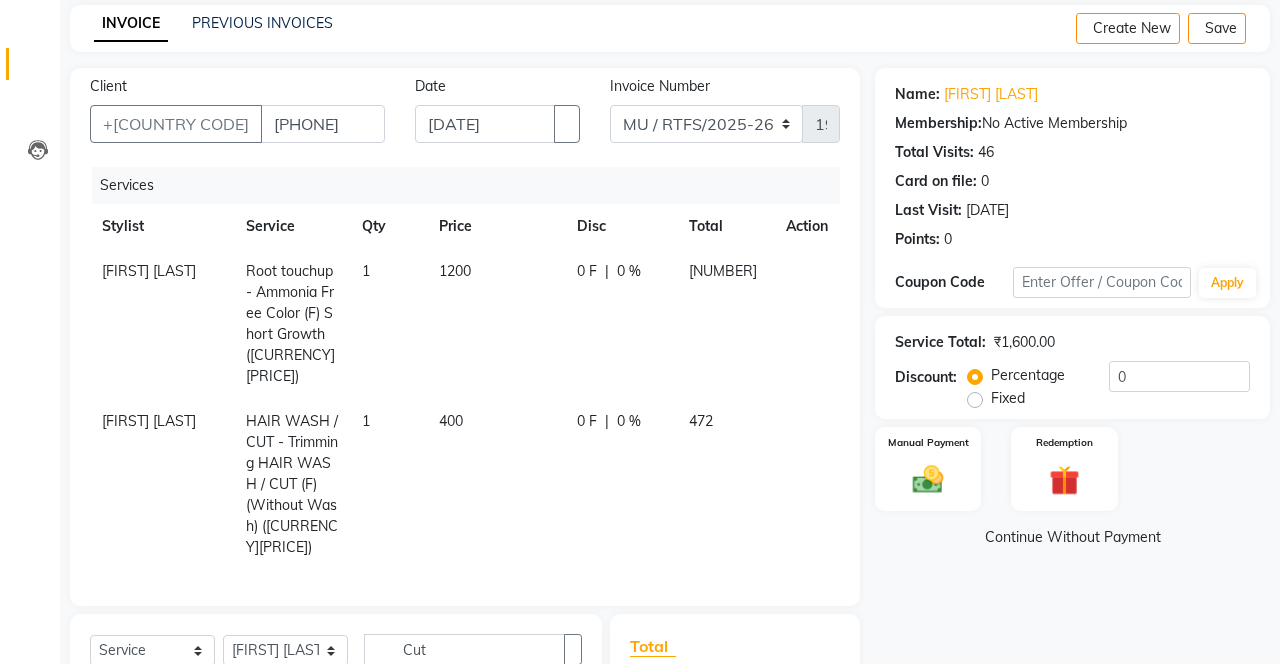 scroll, scrollTop: 76, scrollLeft: 0, axis: vertical 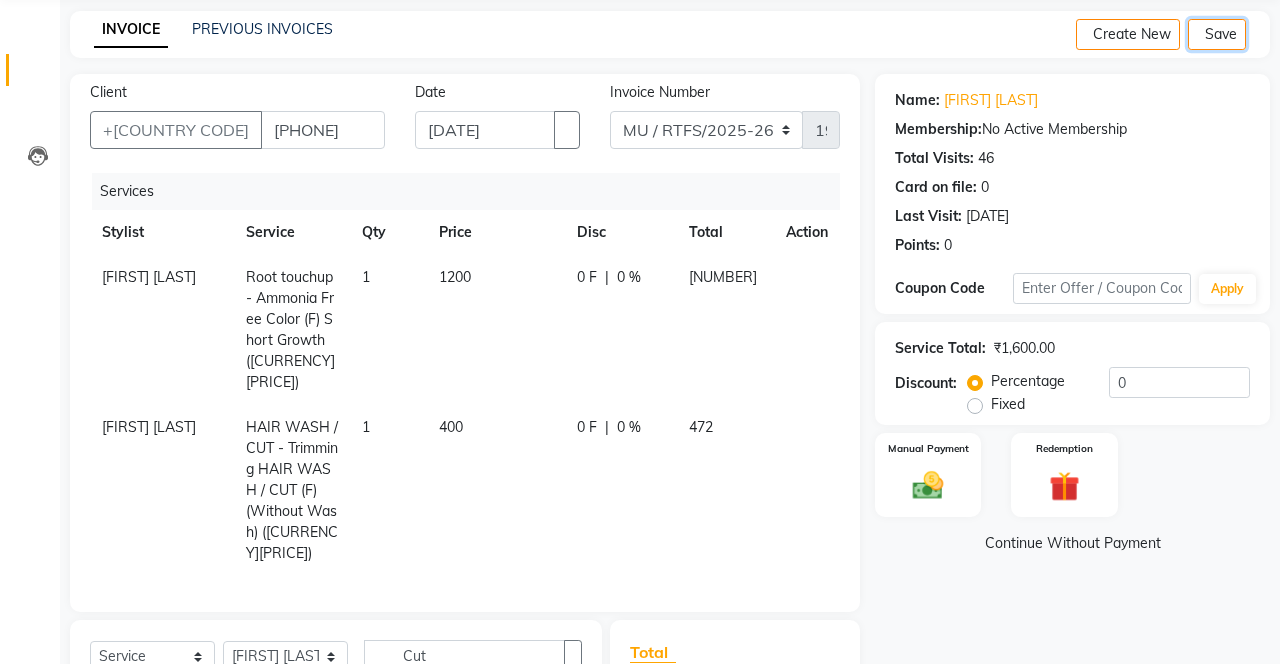 click on "Save" at bounding box center (1217, 34) 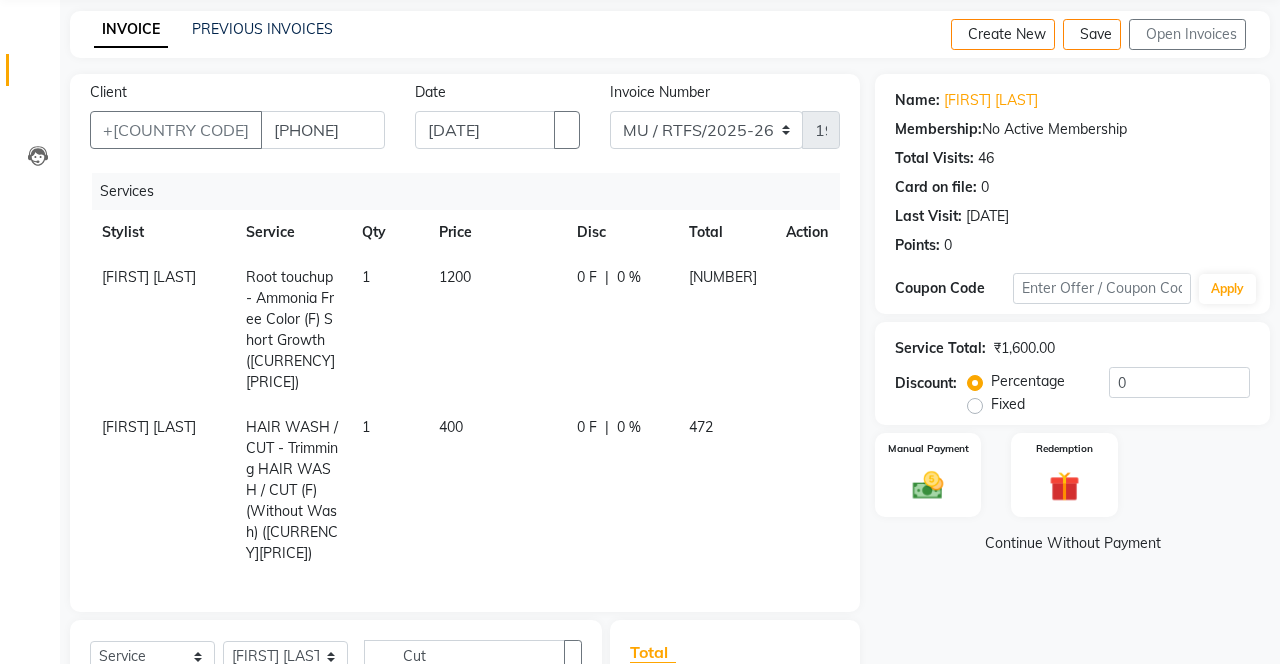 click on "[FIRST] [LAST]" at bounding box center (991, 100) 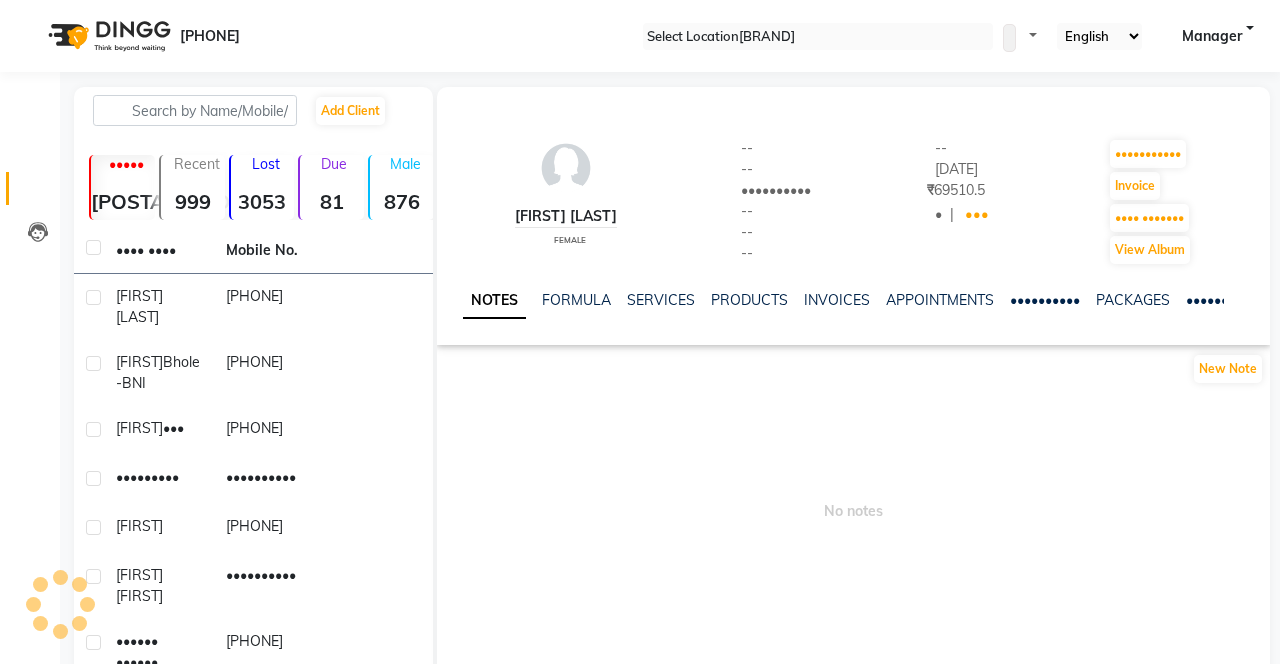 scroll, scrollTop: 0, scrollLeft: 0, axis: both 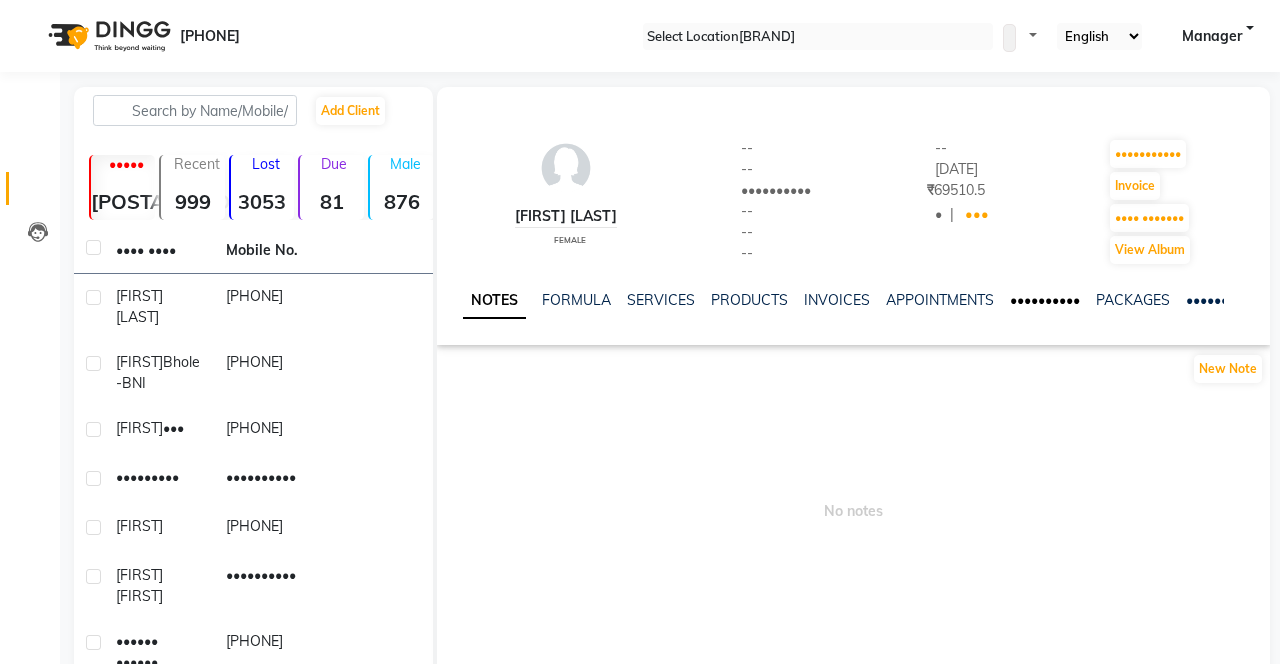 click on "••••••••••" at bounding box center [1045, 300] 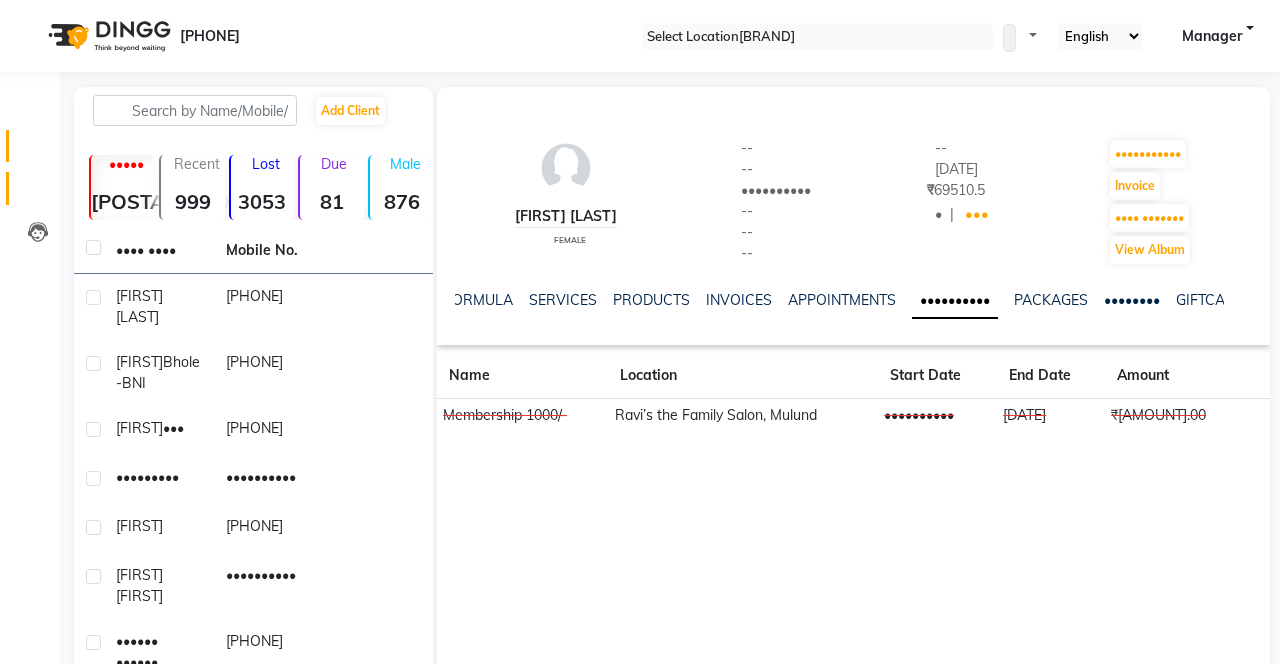 click at bounding box center (38, 151) 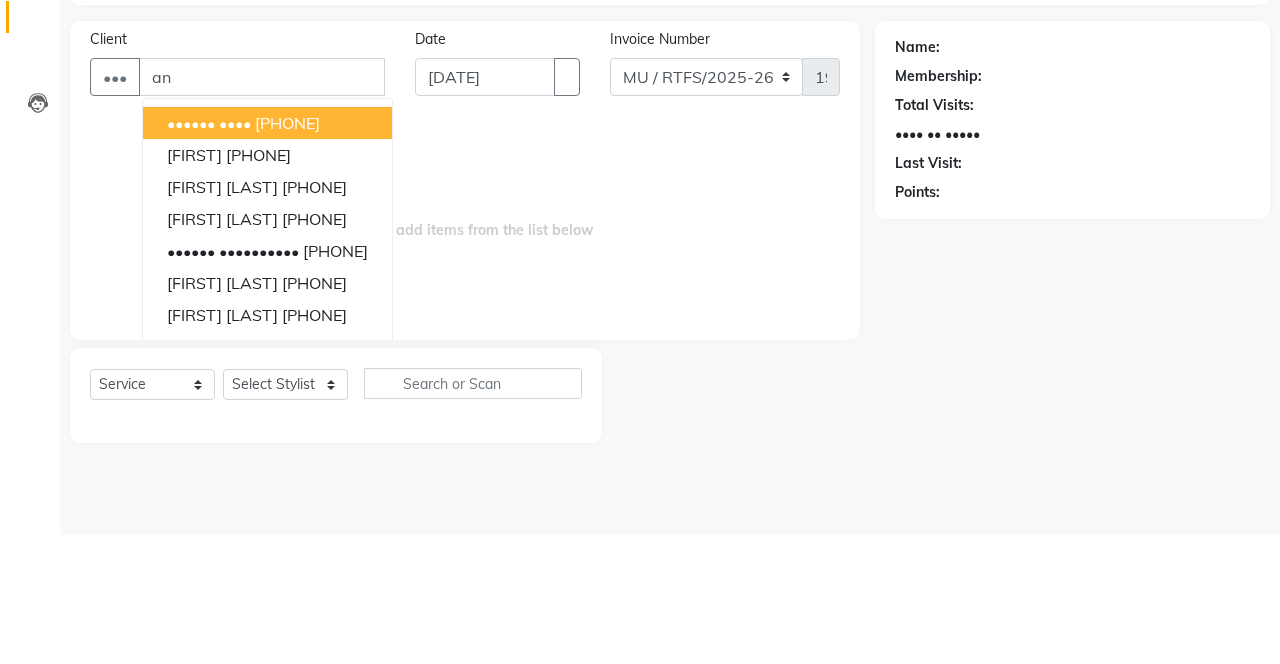 type on "a" 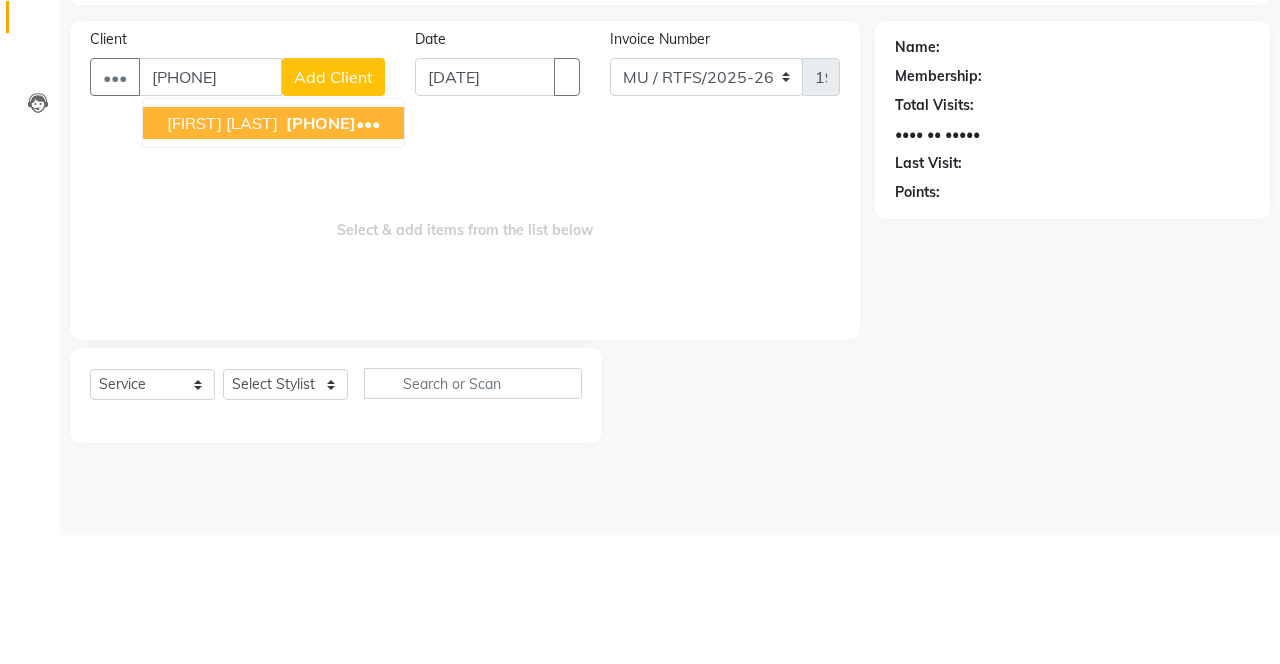 click on "[PHONE]" at bounding box center [321, 252] 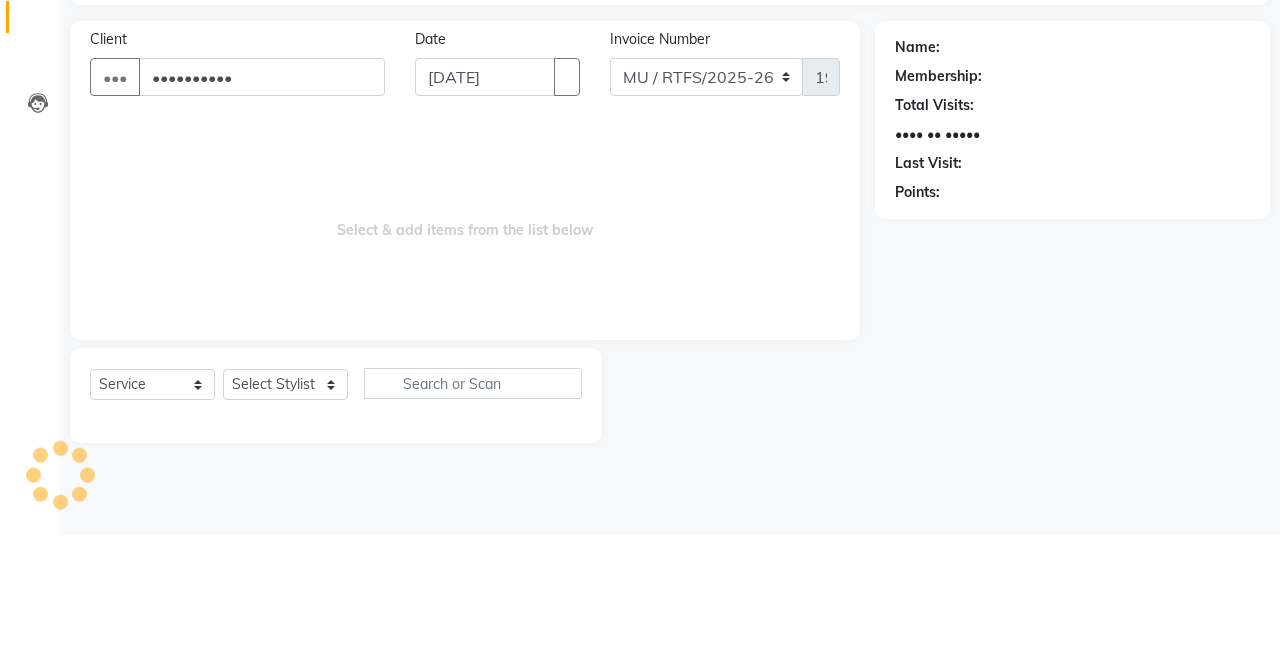 type on "••••••••••" 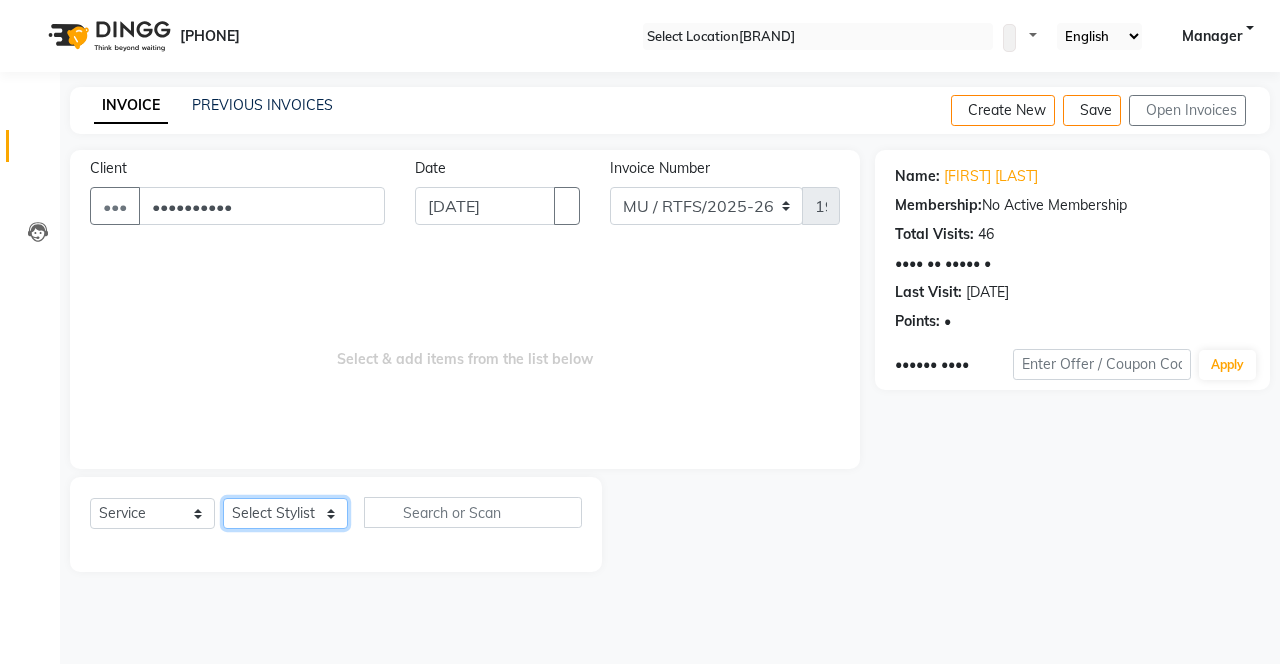 click on "•••••• ••••••• •••••• • •••••• •••• •••••• • •••••• ••••••  •••••••••• ••••• •••••• • ••••••  ••••• •••• ••••• •••••••• •••••  ••••••• ••••••••• •••• ••••••••  •••••• ••••••••  ••••••• ••••• ••••••••  •••••••• ••••• •••••••• ••••••• ••••• • ••••••" at bounding box center [285, 513] 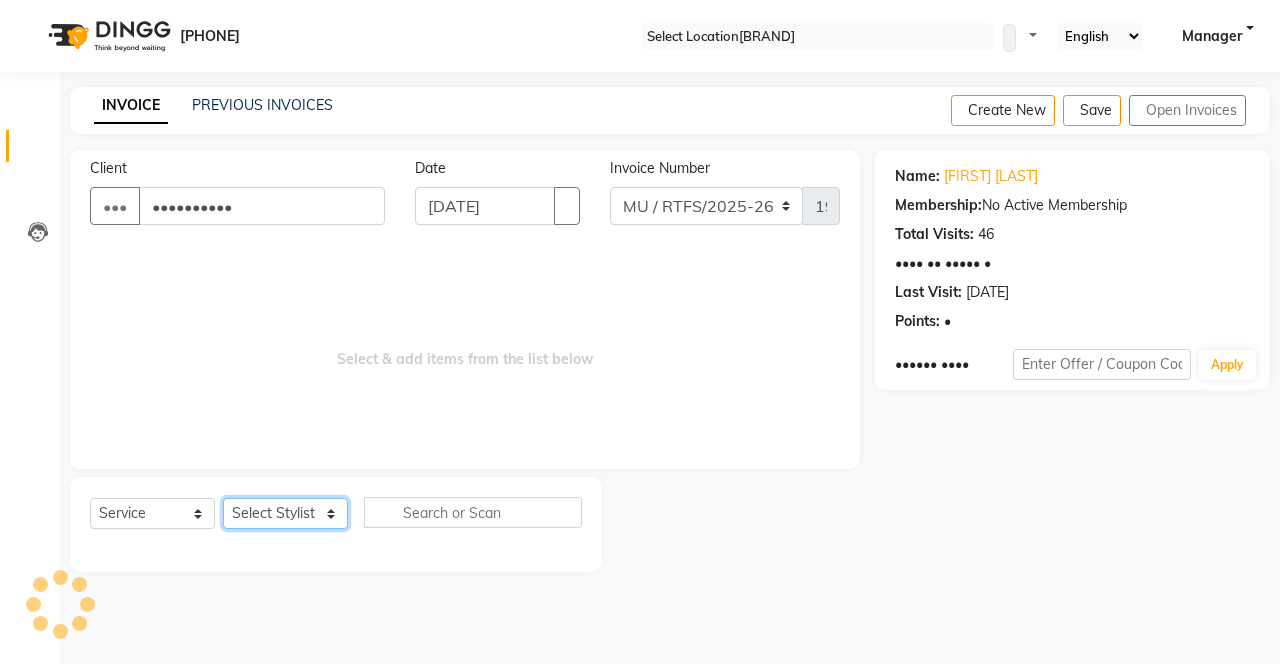 select on "59307" 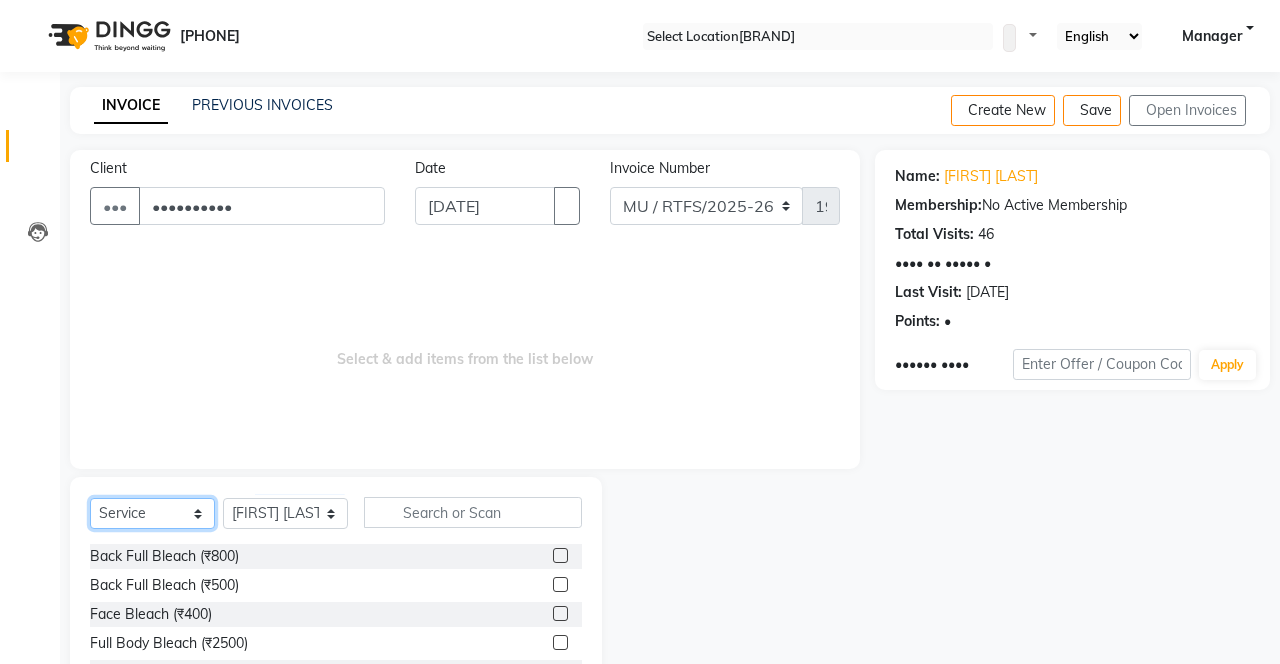 click on "Select Service Product Membership Package Voucher Prepaid Gift Card" at bounding box center [152, 513] 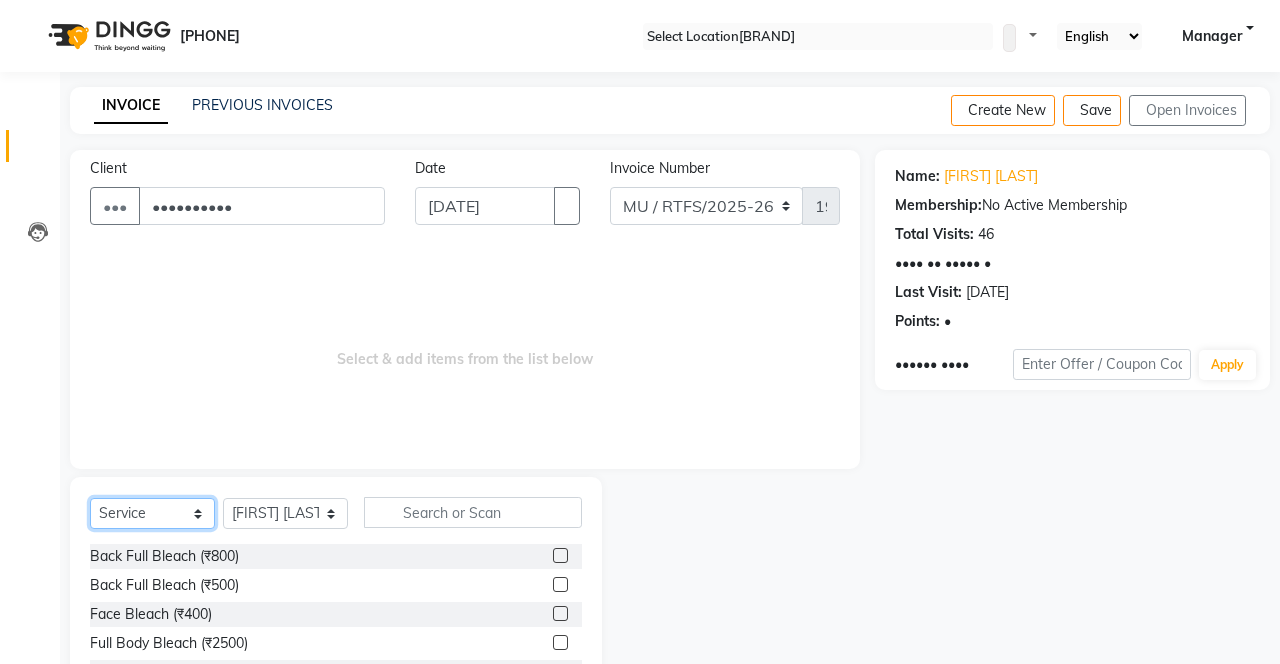 select on "membership" 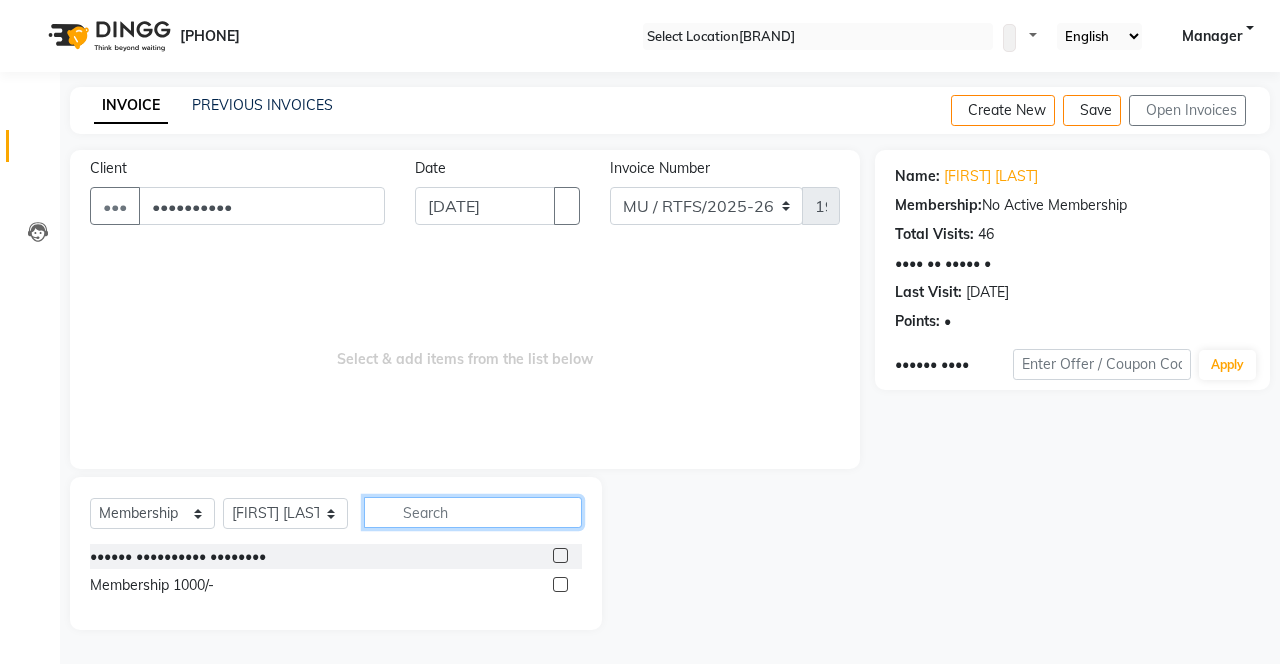 click at bounding box center [473, 512] 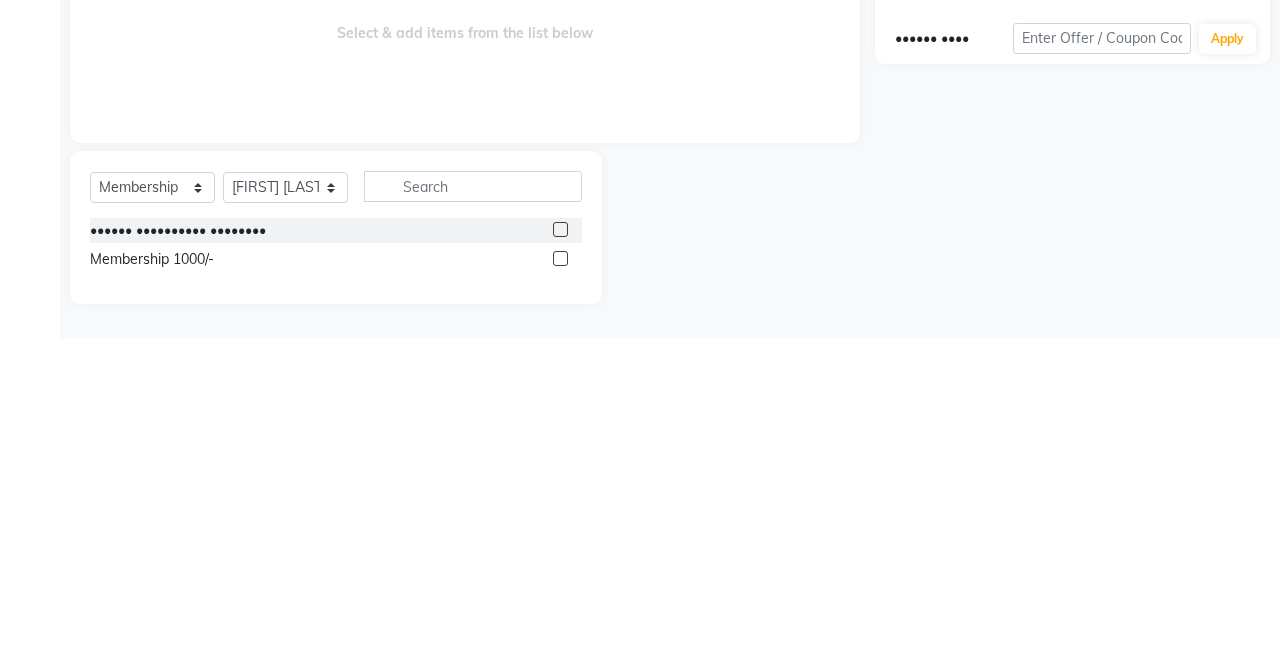 click at bounding box center (560, 584) 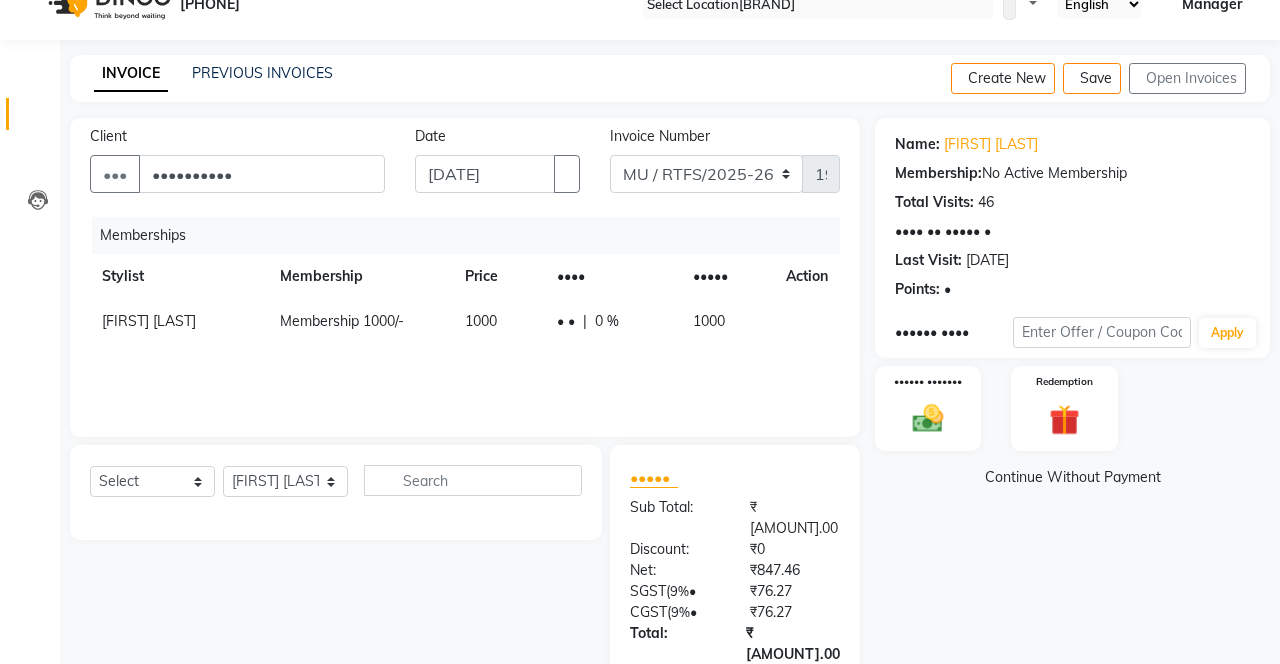 scroll, scrollTop: 49, scrollLeft: 0, axis: vertical 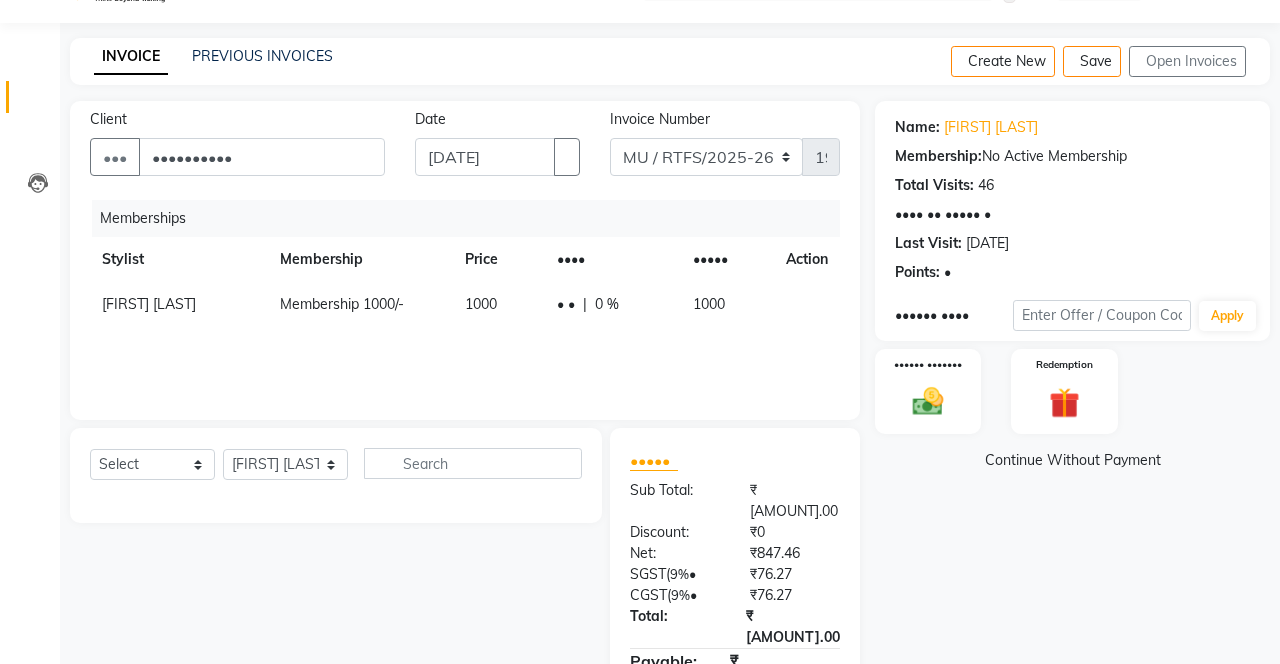 click at bounding box center [928, 401] 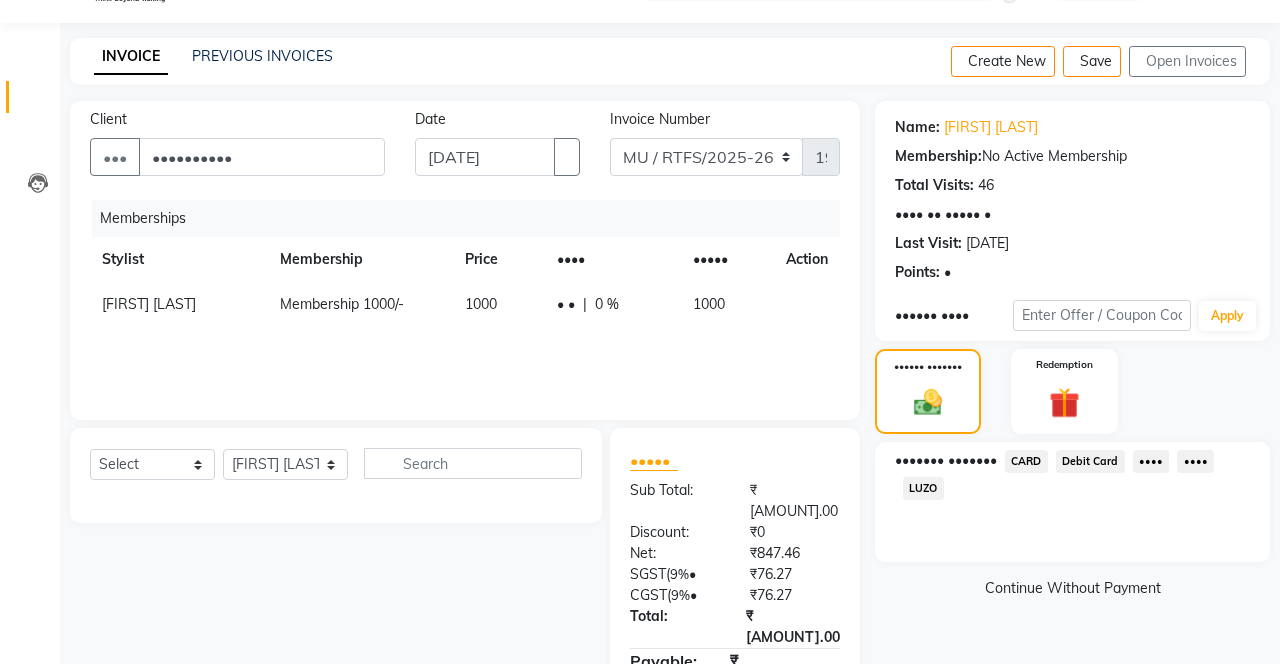 click on "••••" at bounding box center [1026, 461] 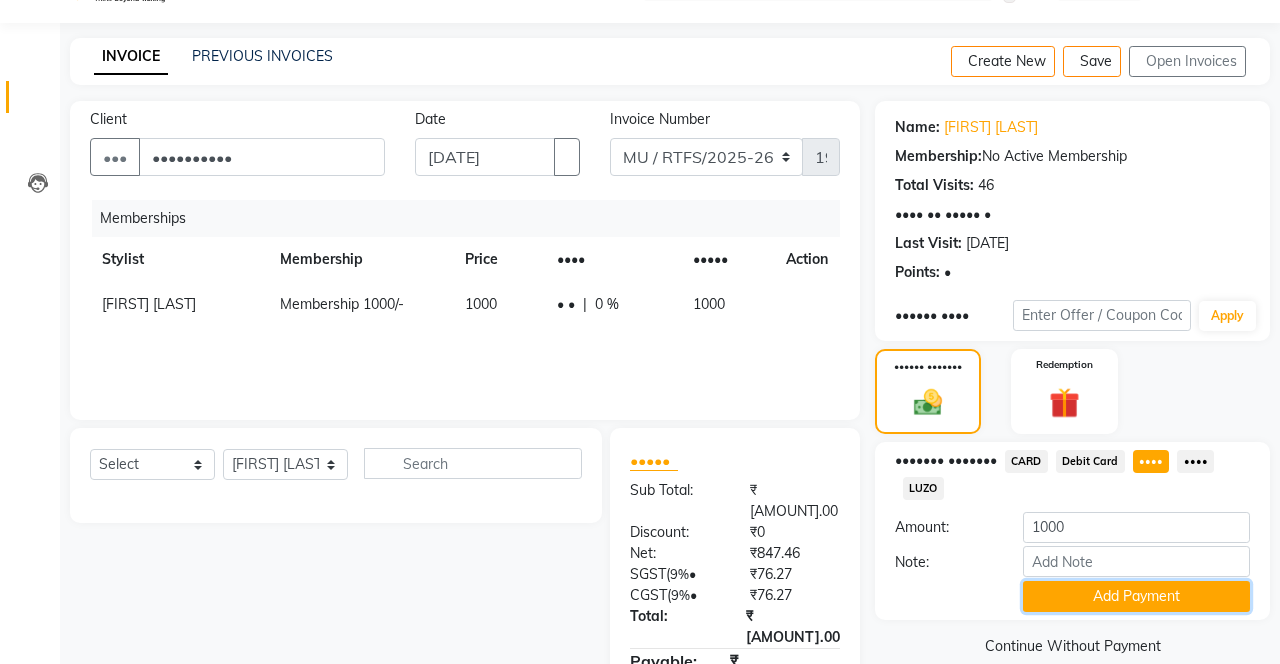 click on "Add Payment" at bounding box center (1136, 596) 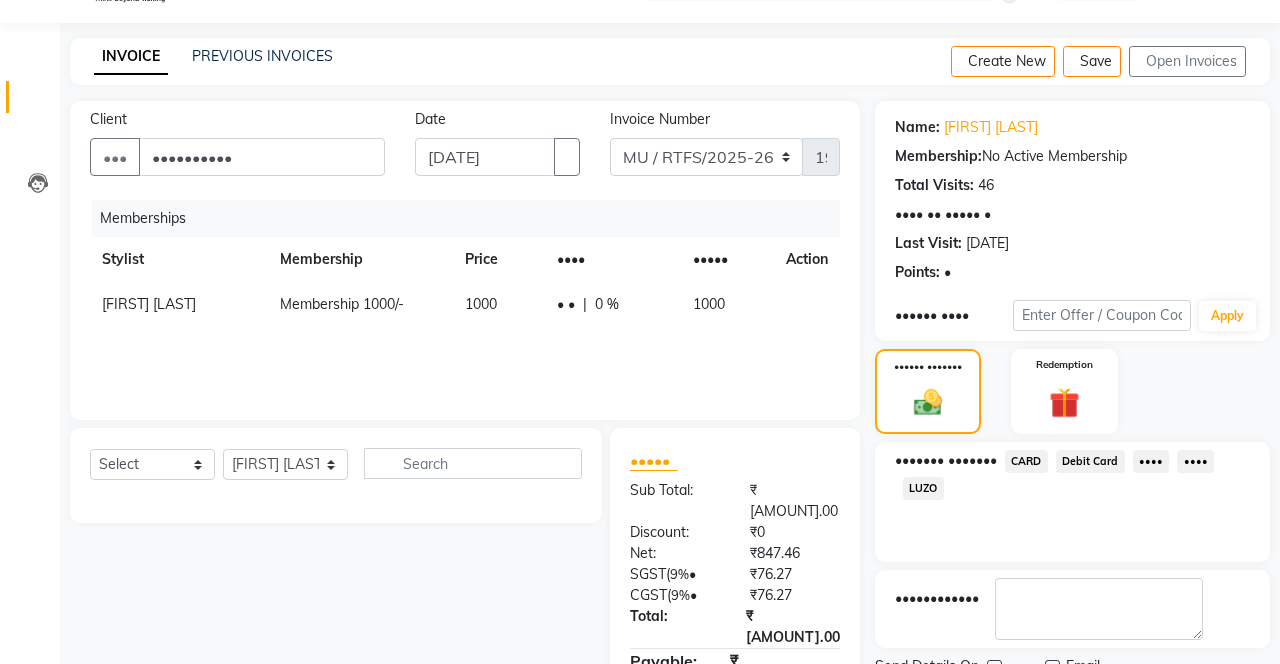 click on "Checkout" at bounding box center [1072, 700] 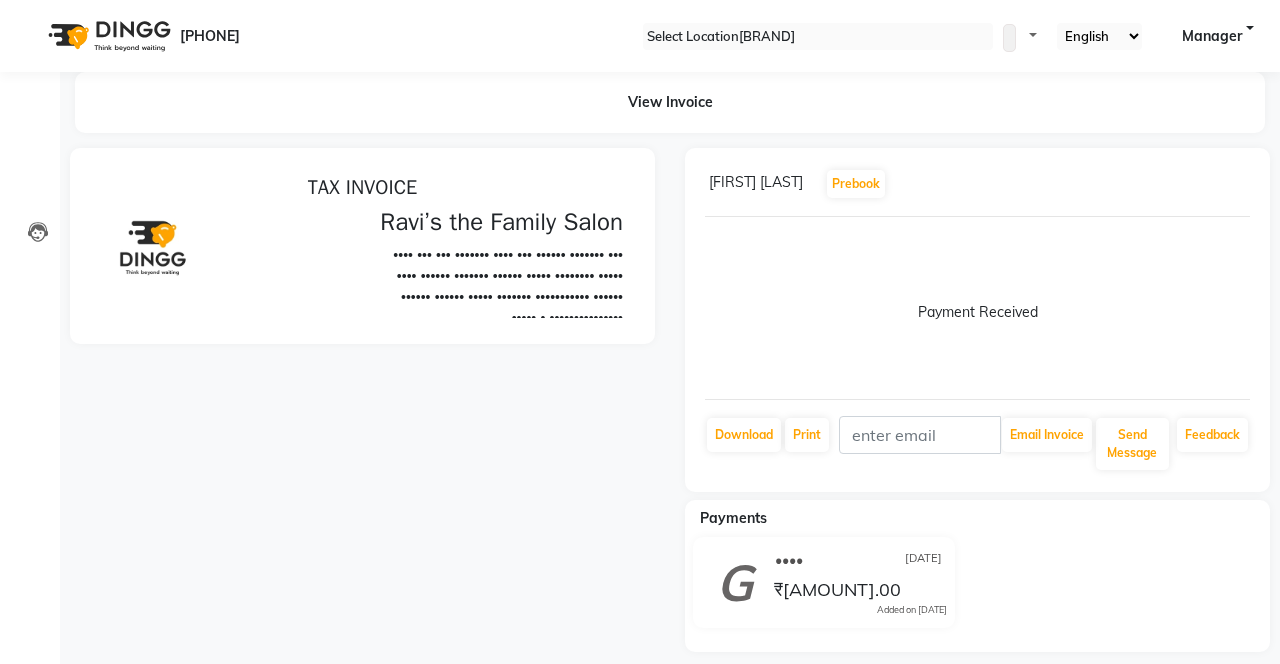 scroll, scrollTop: 0, scrollLeft: 0, axis: both 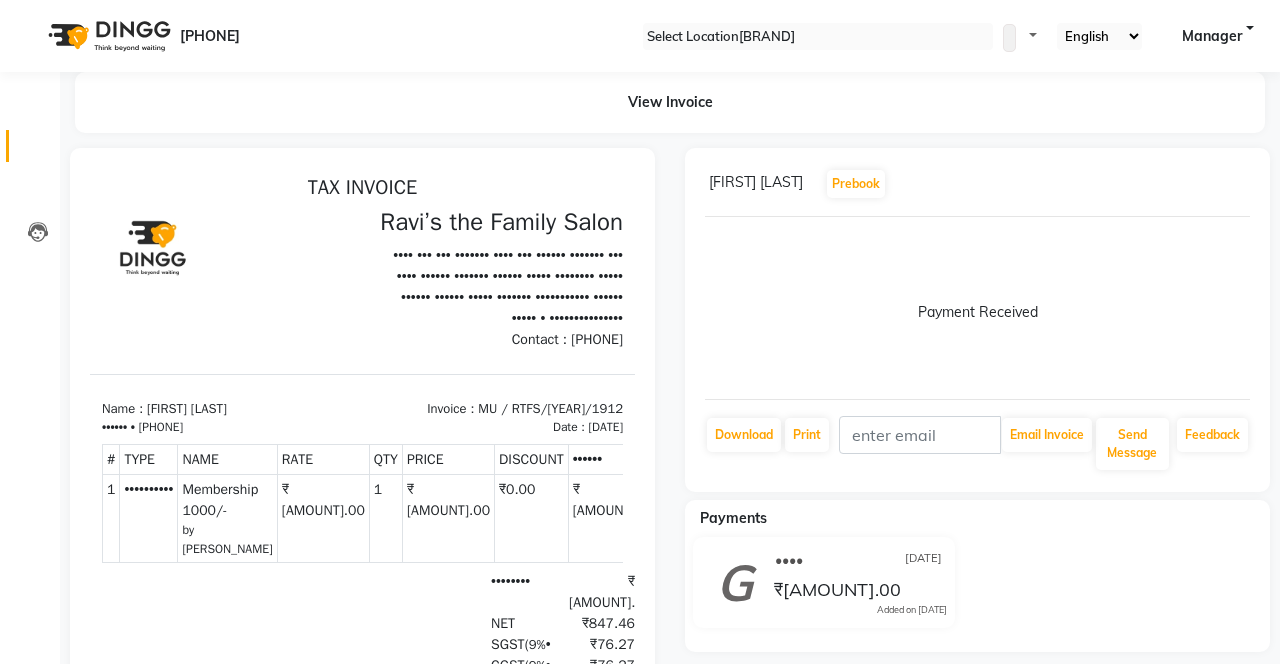 click at bounding box center (38, 151) 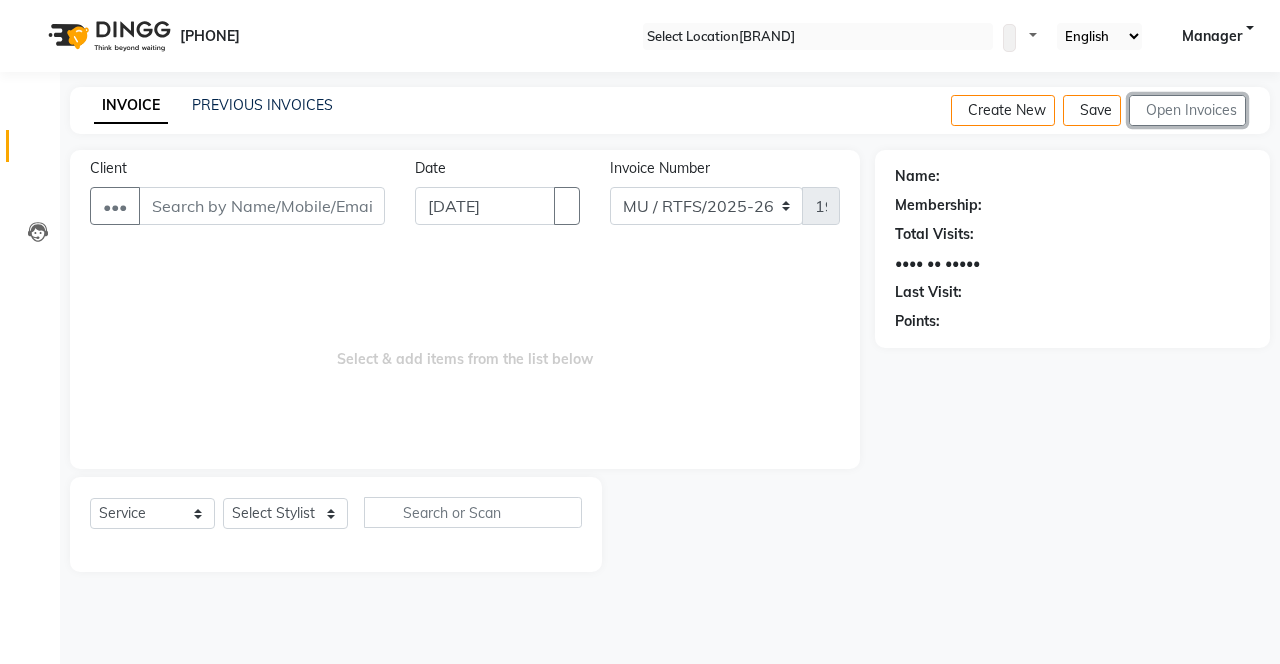 click on "Open Invoices" at bounding box center [1187, 110] 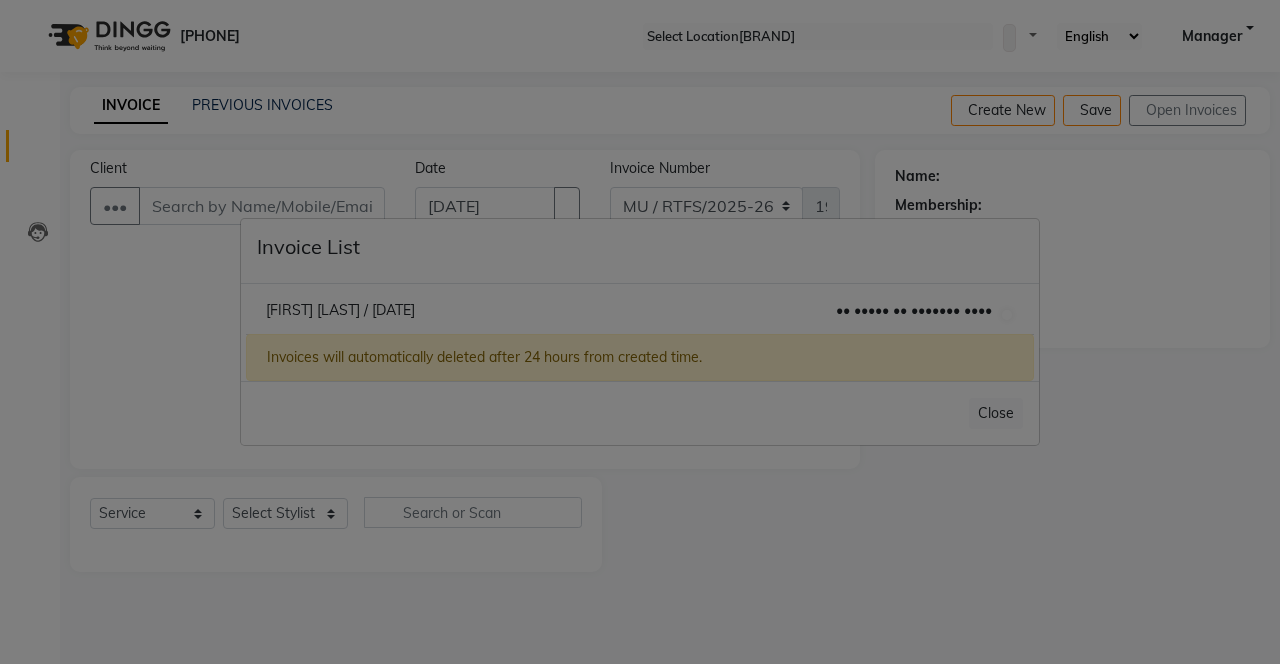 click on "[FIRST] [LAST] / [DATE]" at bounding box center (340, 310) 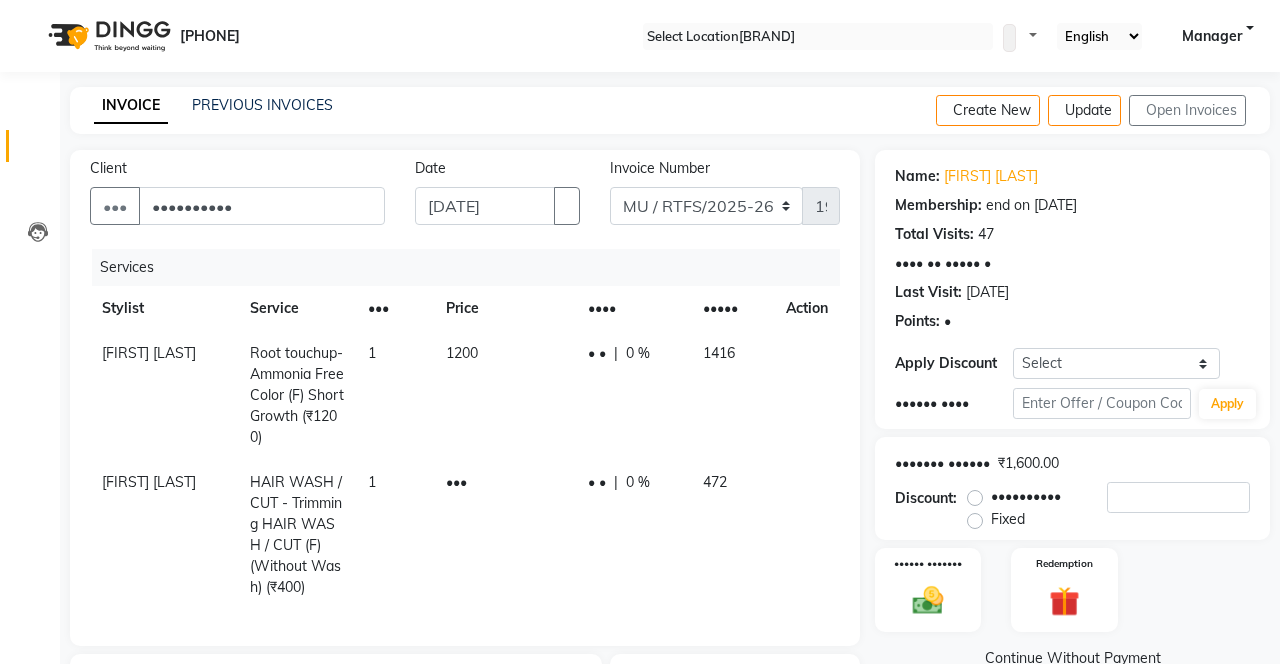 click at bounding box center (794, 343) 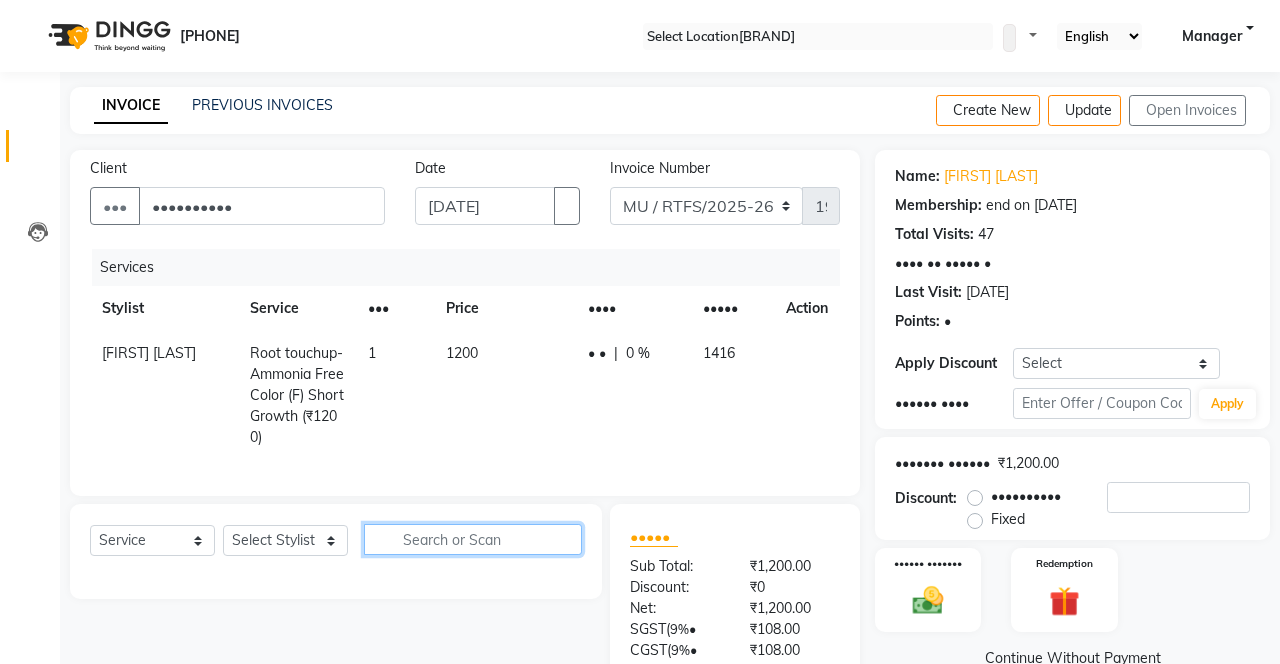 click at bounding box center (473, 539) 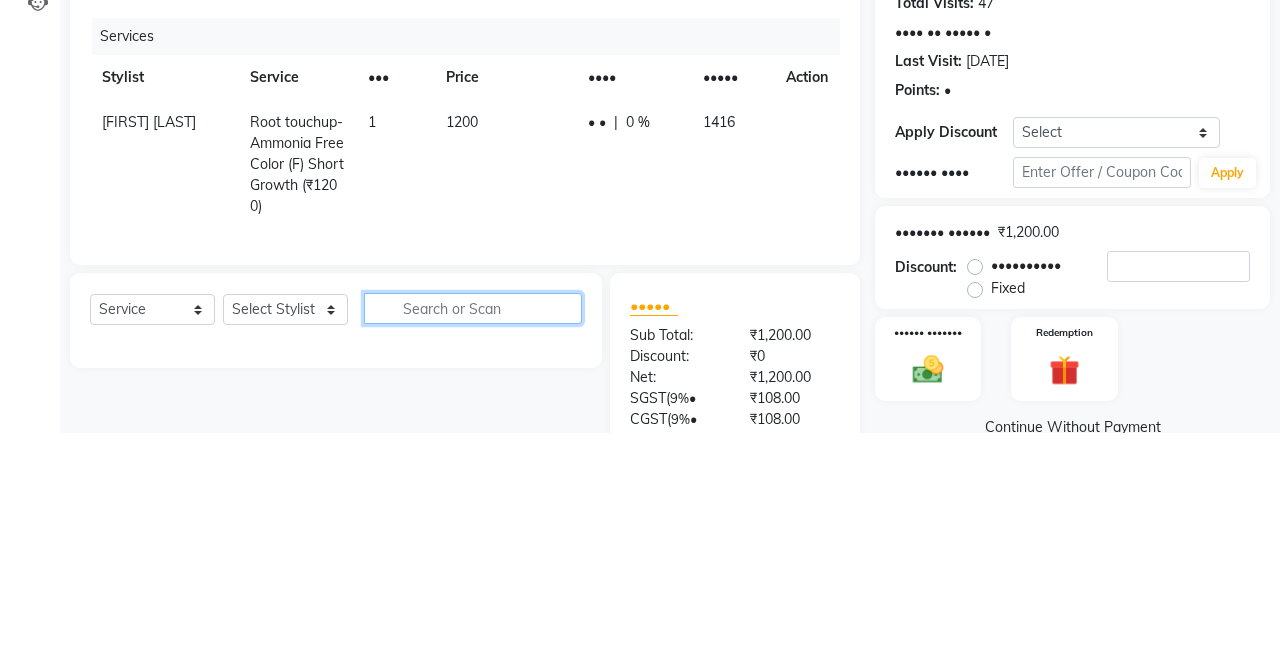 scroll, scrollTop: 42, scrollLeft: 0, axis: vertical 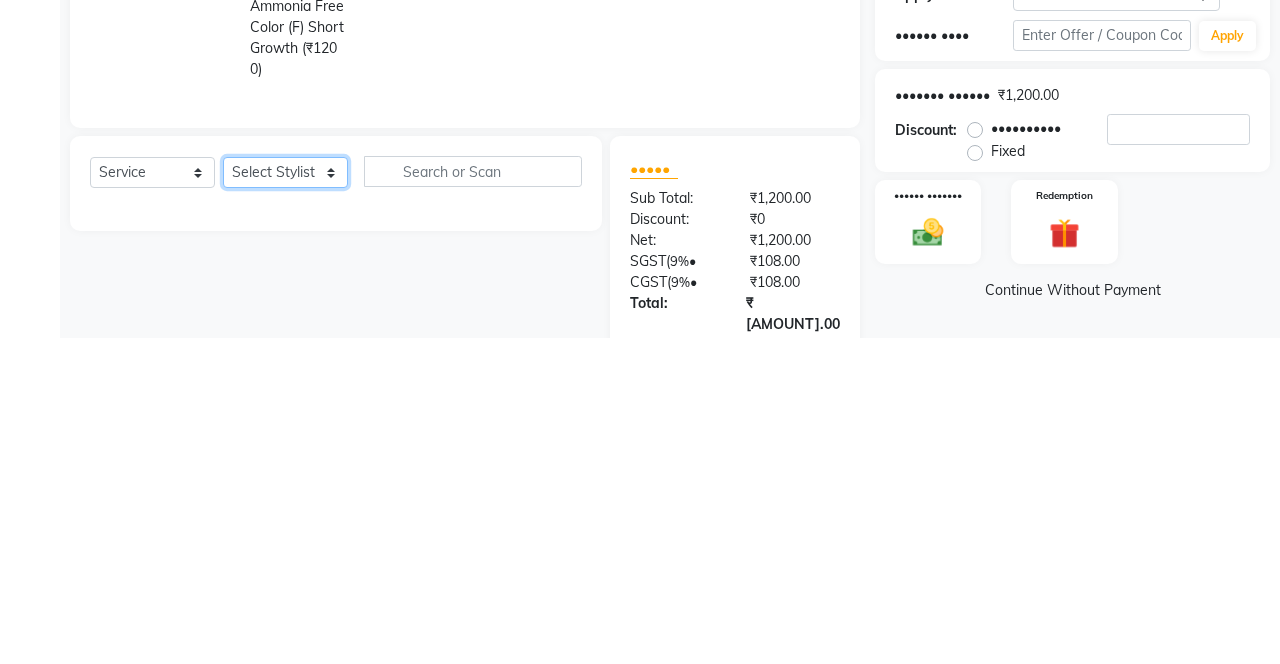 click on "•••••• ••••••• •••••• • •••••• •••• •••••• • •••••• ••••••  •••••••••• ••••• •••••• • ••••••  ••••• •••• ••••• •••••••• •••••  ••••••• ••••••••• •••• ••••••••  •••••• ••••••••  ••••••• ••••• ••••••••  •••••••• ••••• •••••••• ••••••• ••••• • ••••••" at bounding box center [285, 498] 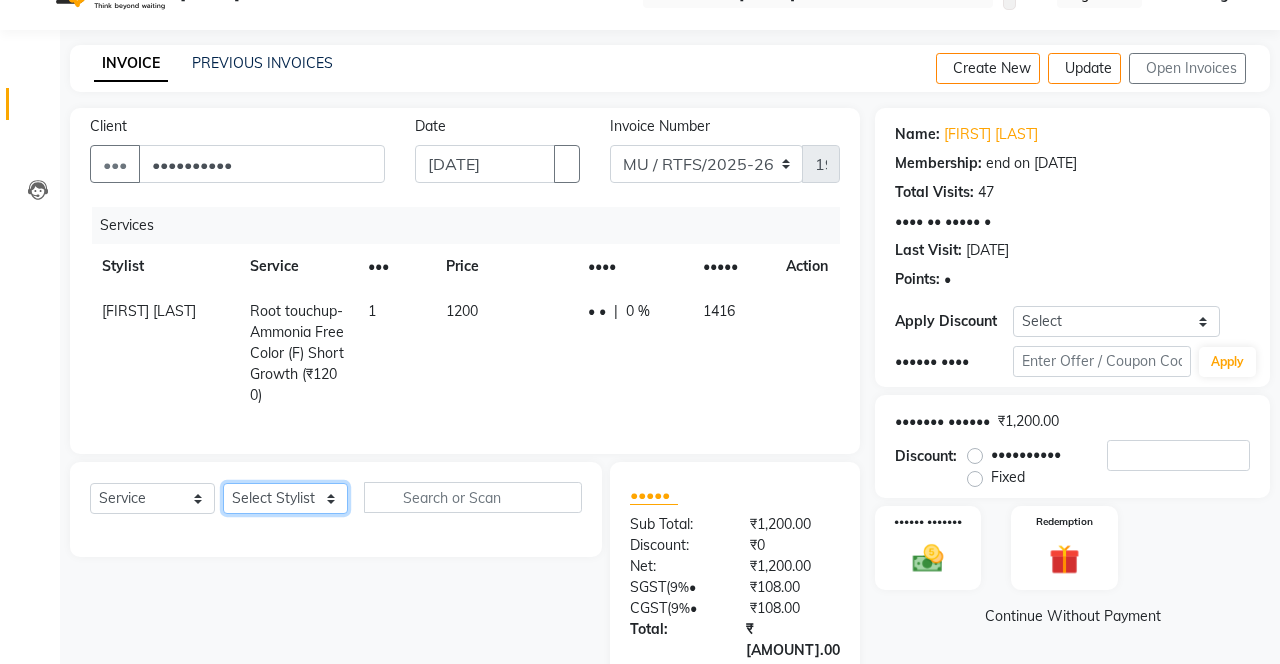 select on "59307" 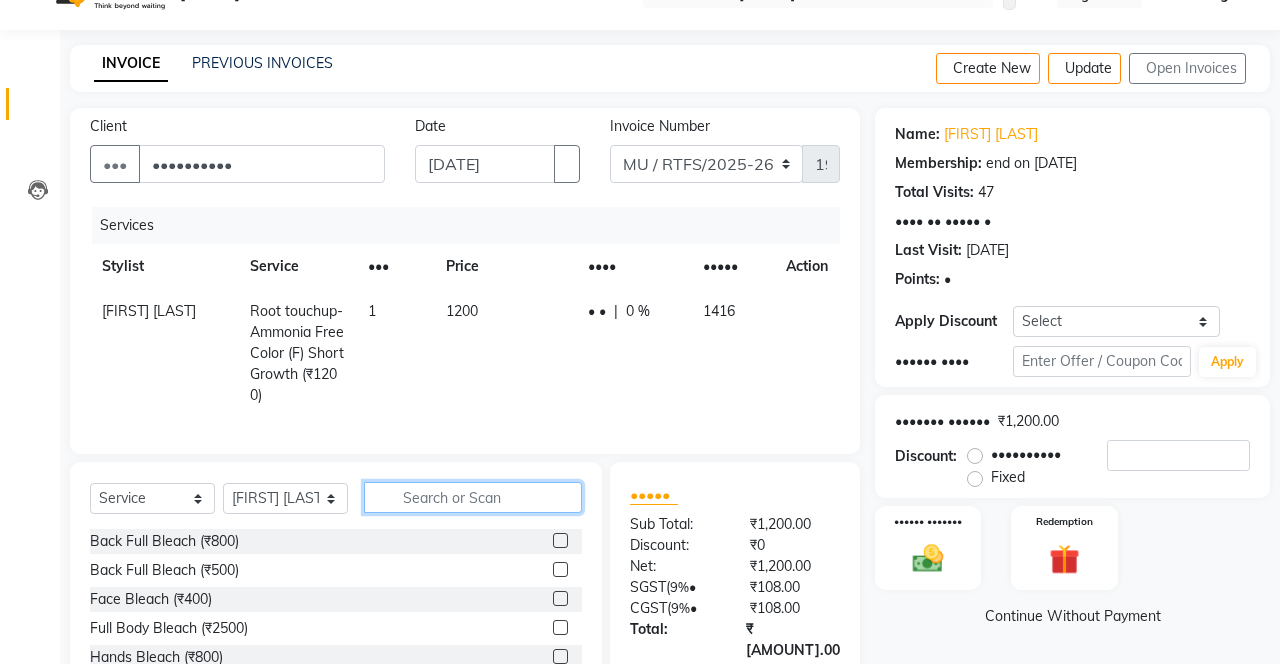 click at bounding box center (473, 497) 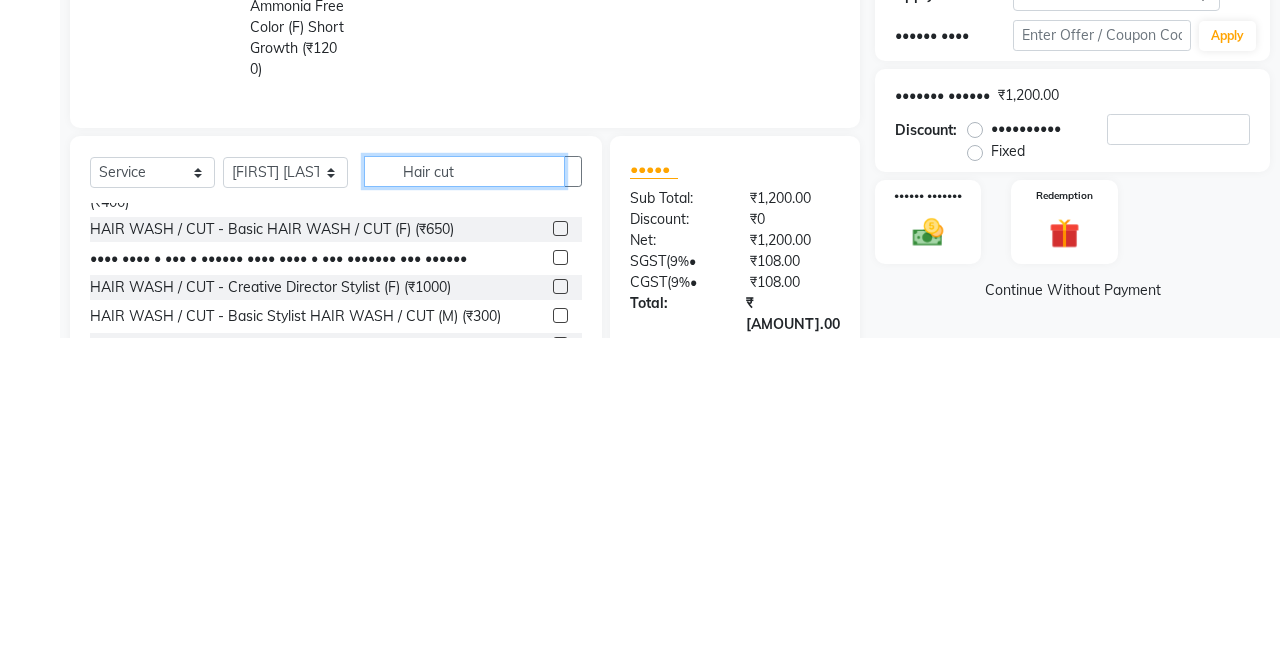 scroll, scrollTop: 68, scrollLeft: 0, axis: vertical 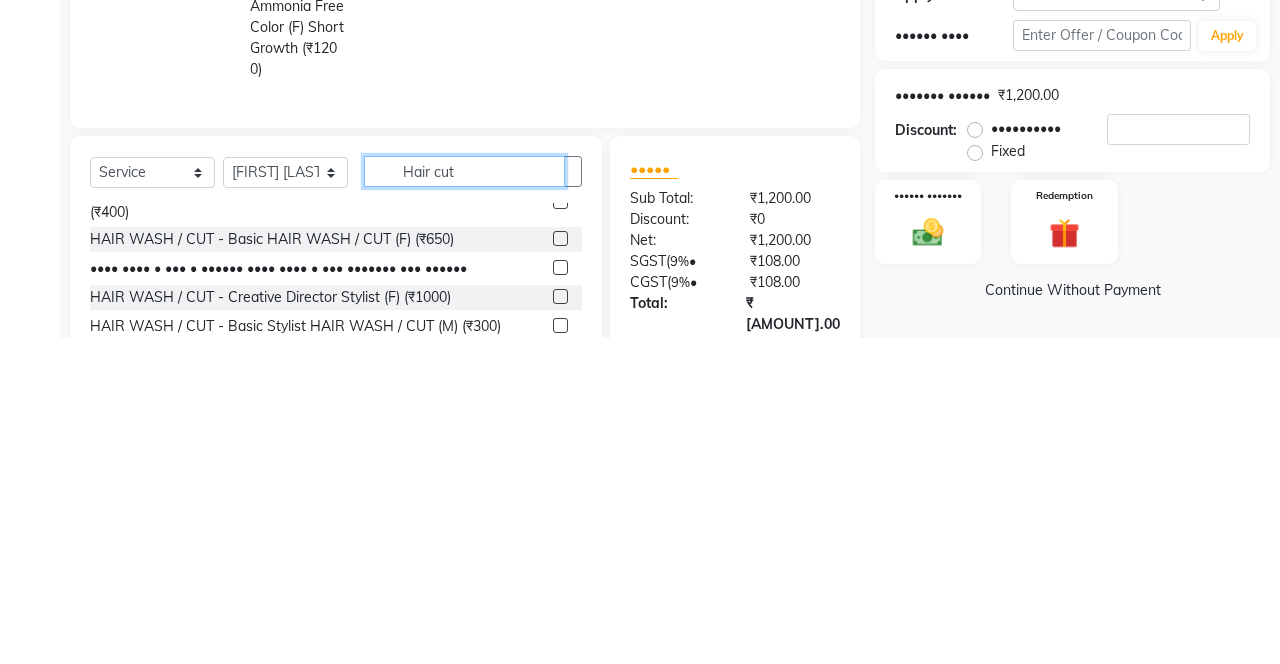 type on "Hair cut" 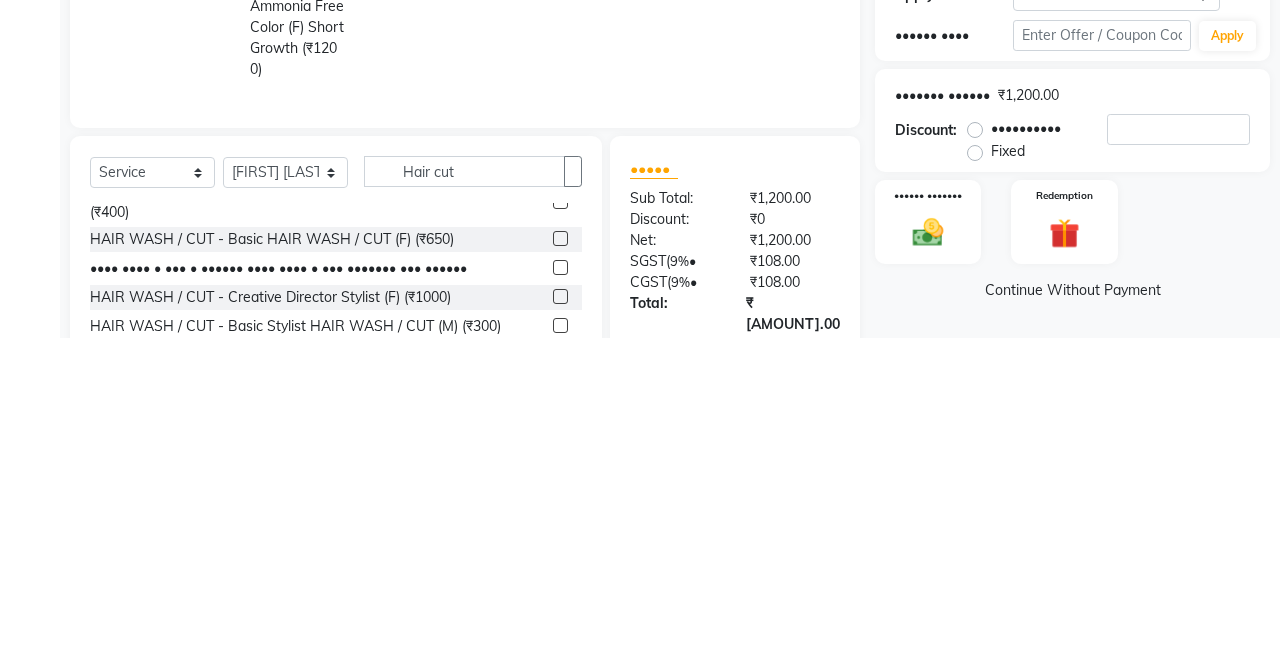 click at bounding box center (560, 564) 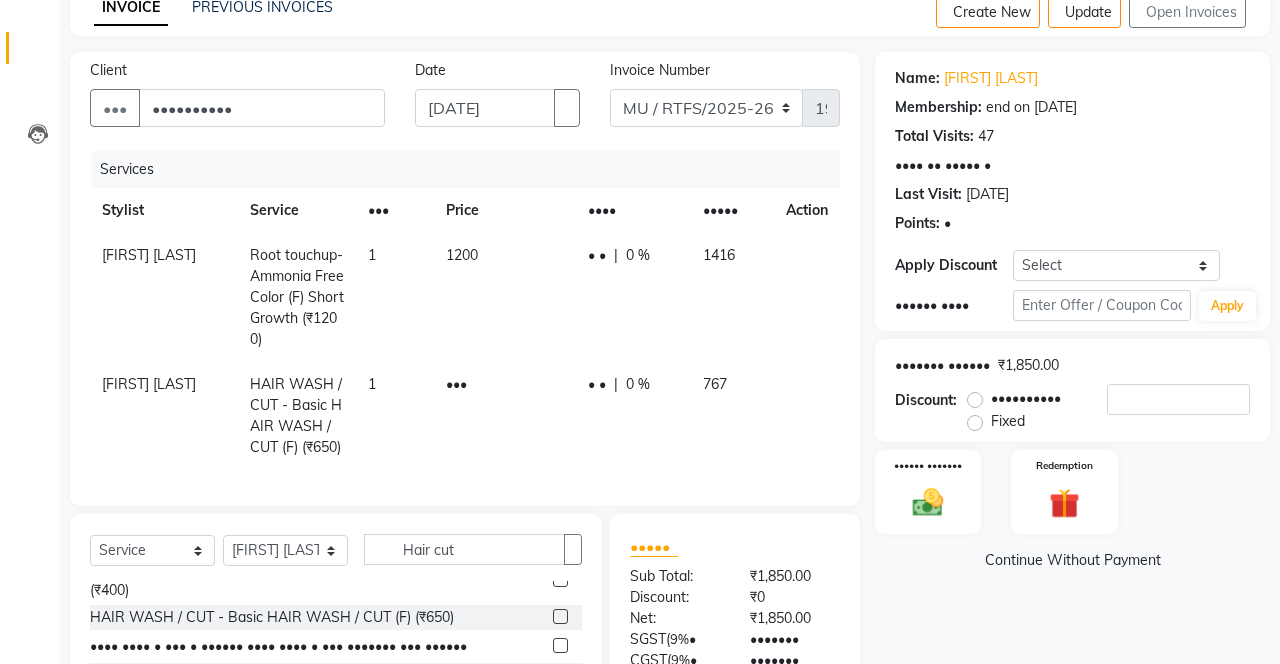 scroll, scrollTop: 0, scrollLeft: 0, axis: both 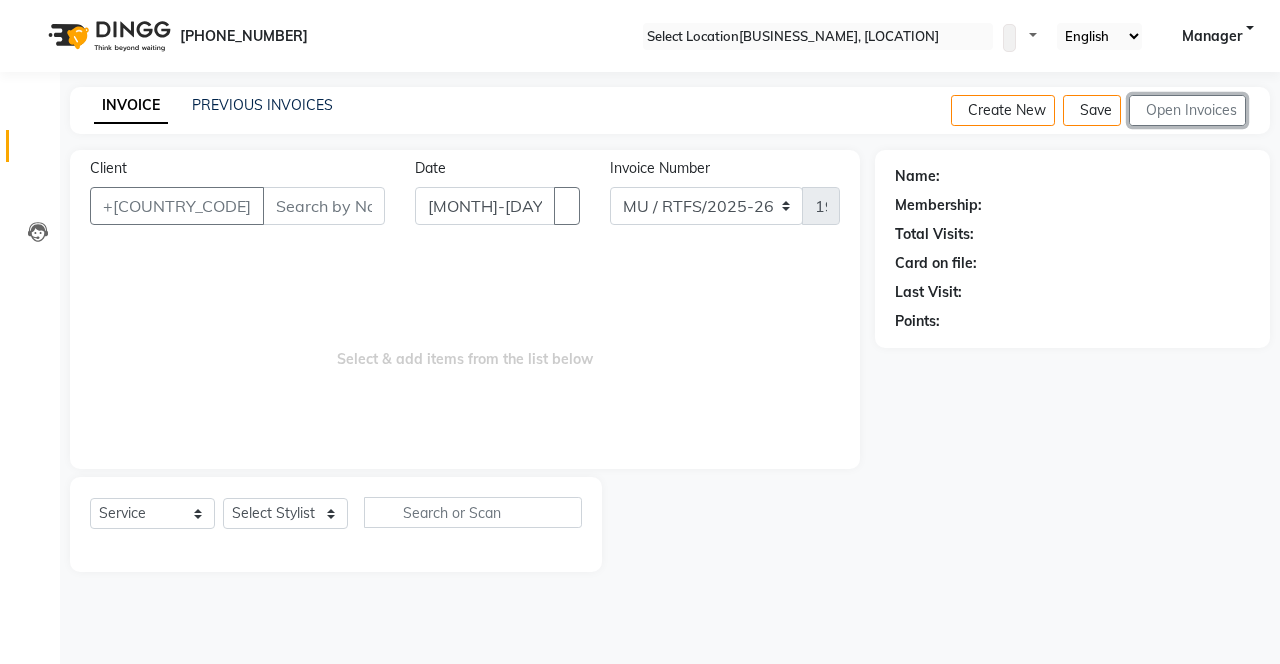 click on "Open Invoices" at bounding box center [1187, 110] 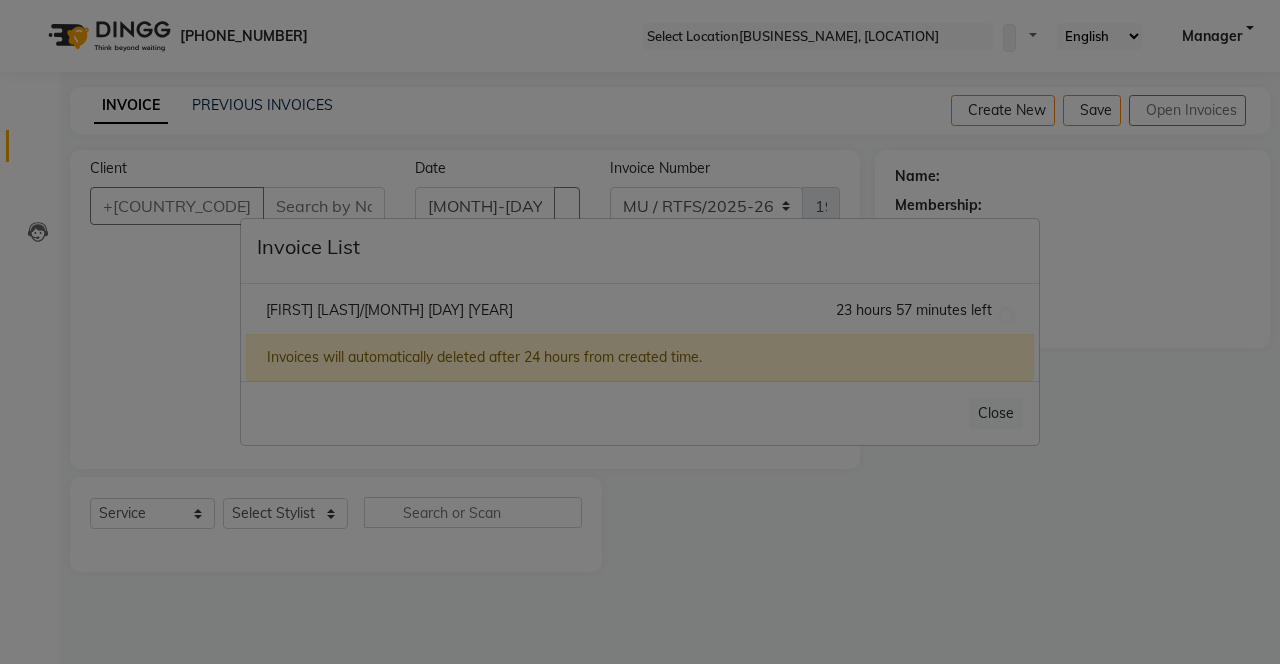 click on "[FIRST] [LAST]/[MONTH] [DAY] [YEAR]" at bounding box center [389, 310] 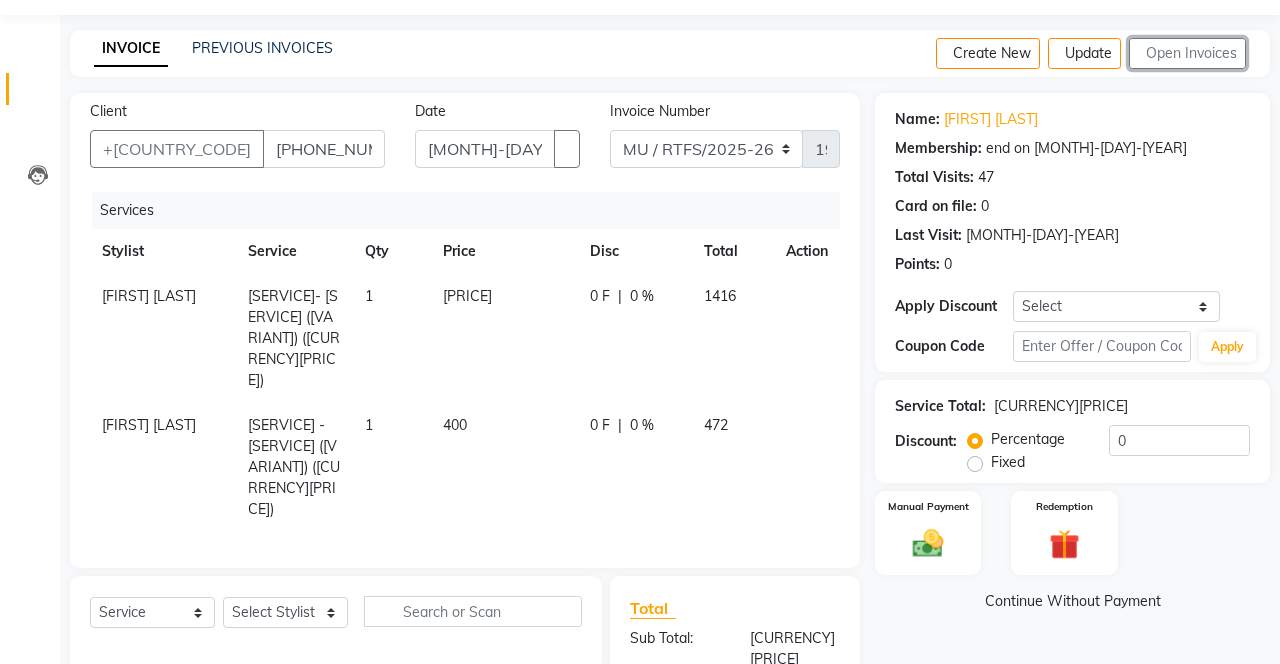 scroll, scrollTop: 0, scrollLeft: 0, axis: both 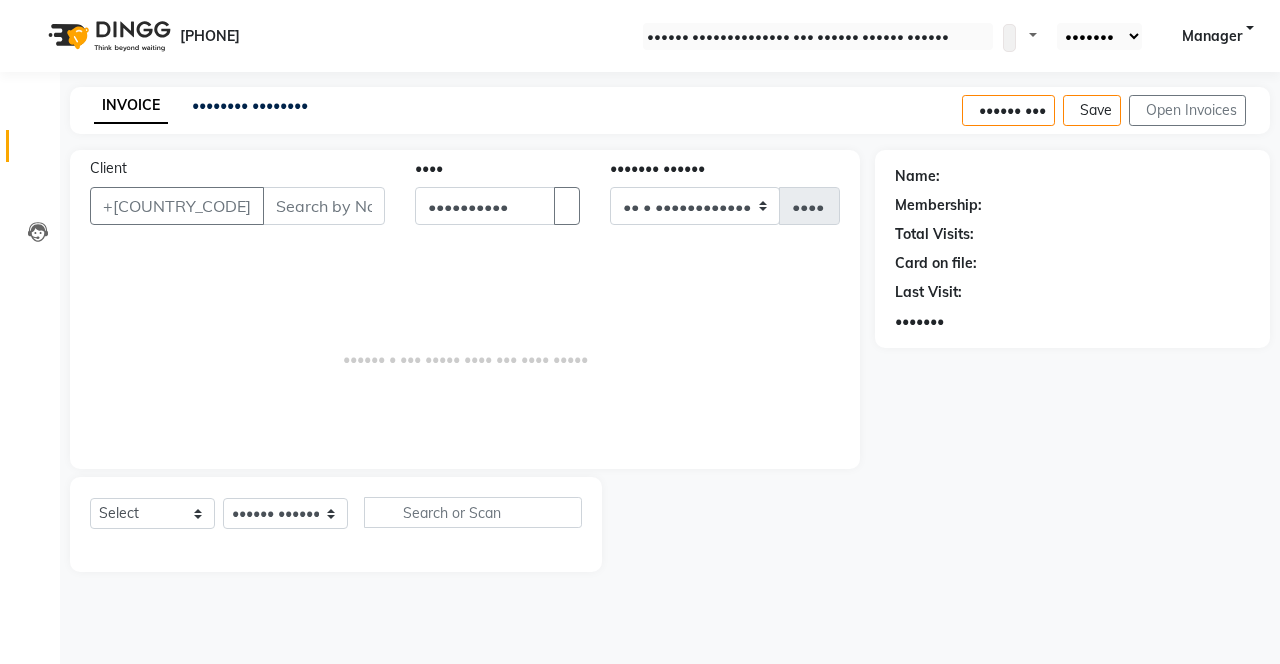click on "Client" at bounding box center [324, 206] 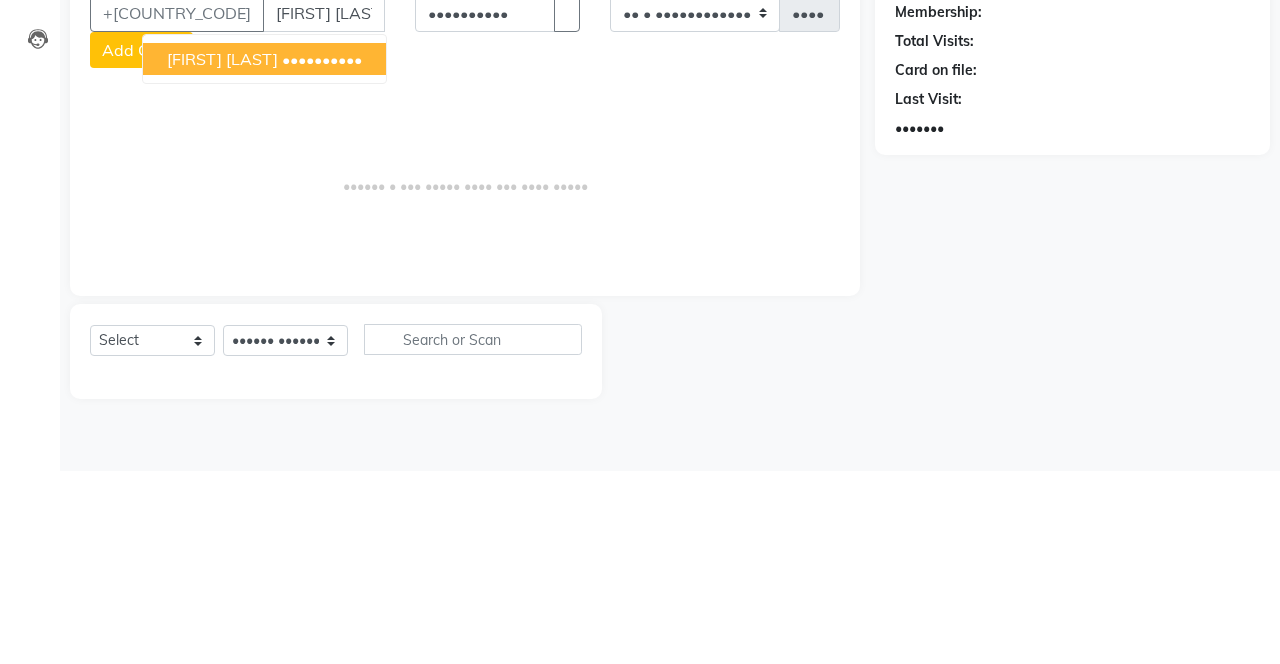 click on "••••••••••" at bounding box center [322, 252] 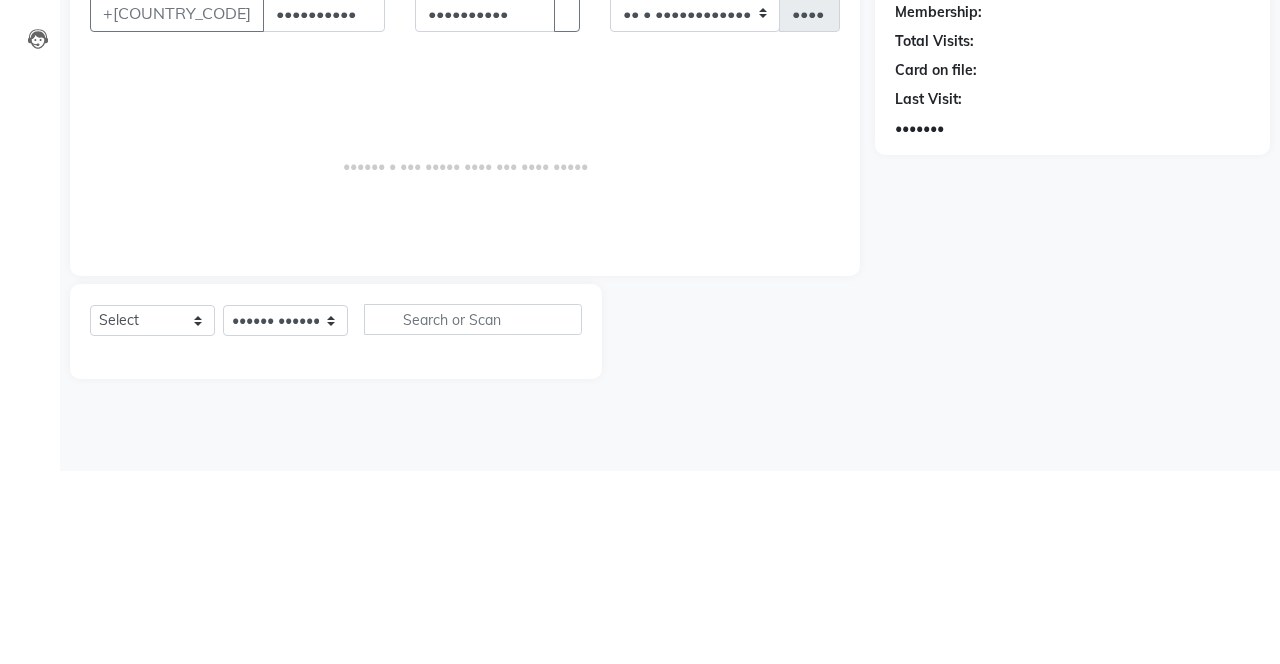 type on "••••••••••" 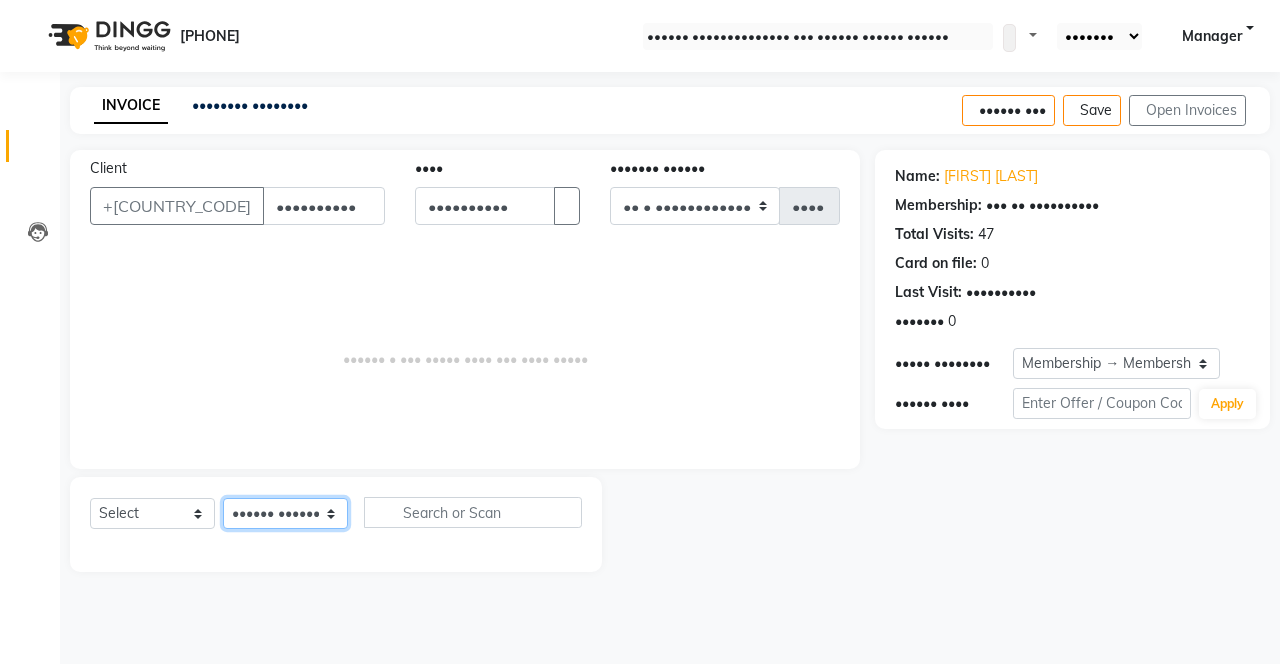 click on "•••••• ••••••• •••••• • •••••• •••• •••••• • •••••• ••••••  •••••••••• ••••• •••••• • ••••••  ••••• •••• ••••• •••••••• •••••  ••••••• ••••••••• •••• ••••••••  •••••• ••••••••  ••••••• ••••• ••••••••  •••••••• ••••• •••••••• ••••••• ••••• • ••••••" at bounding box center [285, 513] 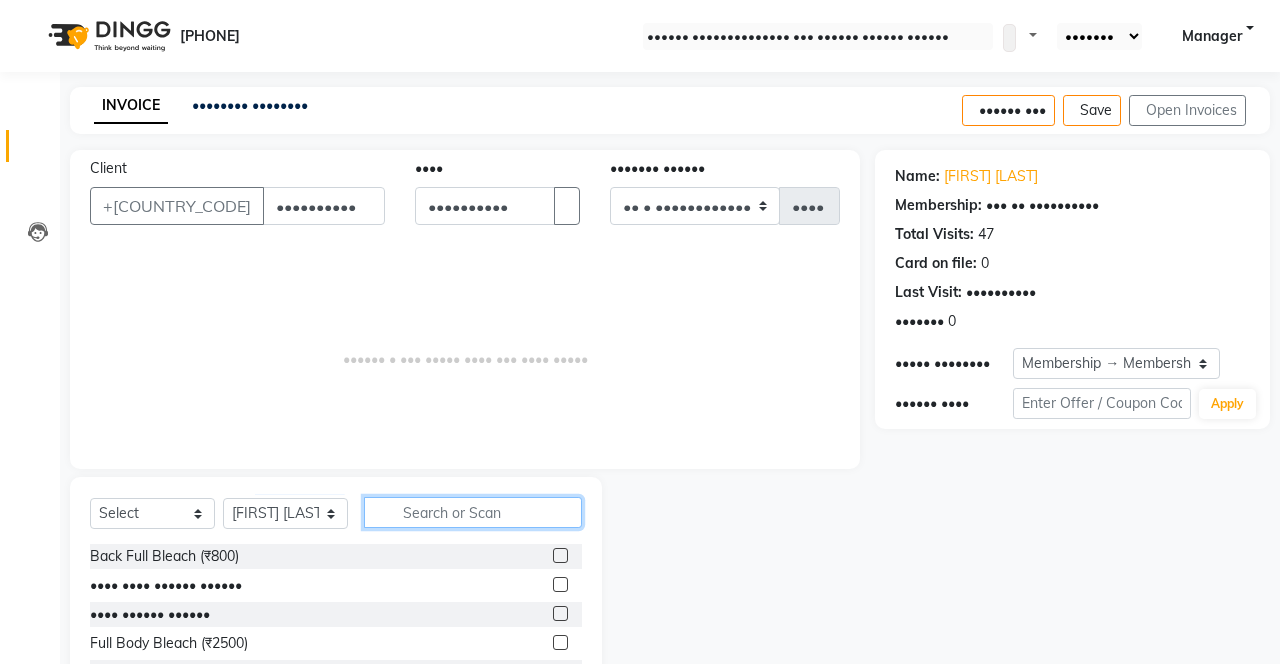 click at bounding box center (473, 512) 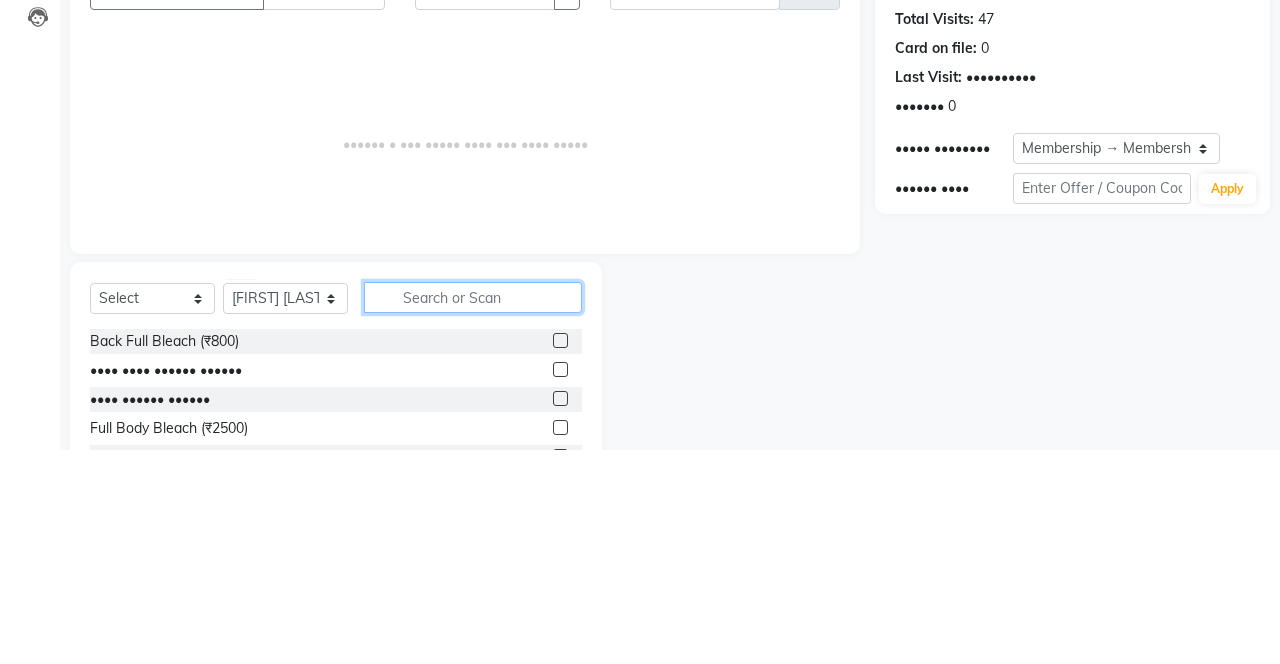 scroll, scrollTop: 15, scrollLeft: 0, axis: vertical 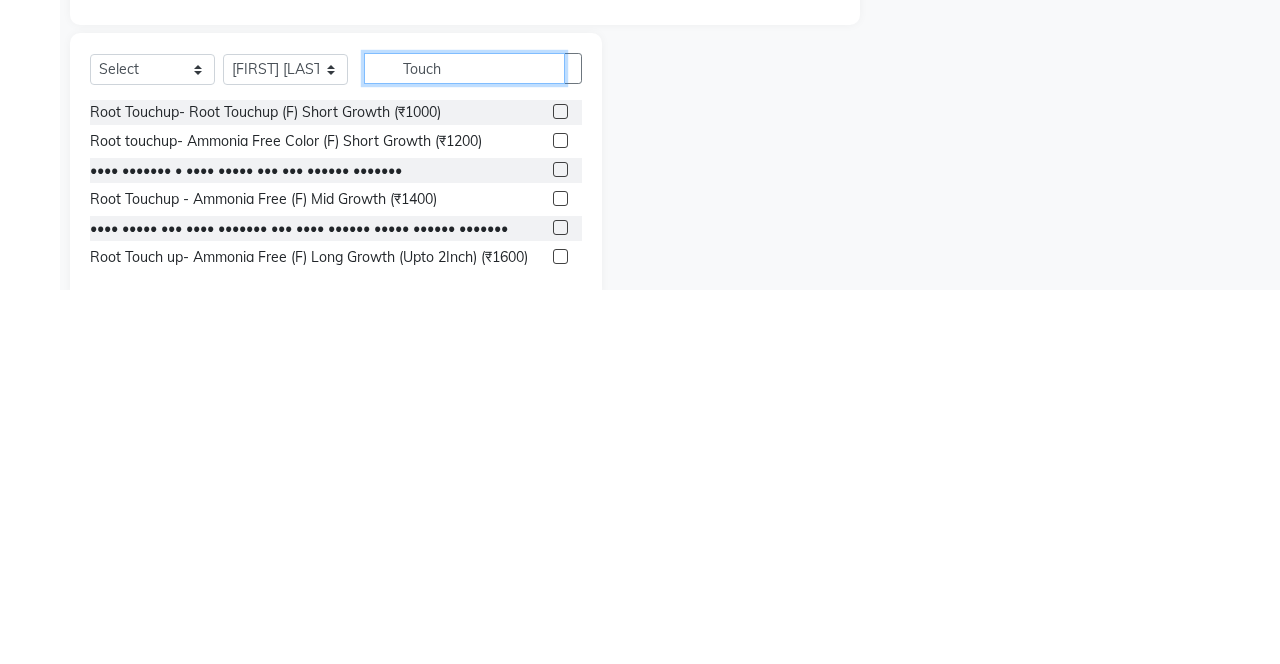 type on "Touch" 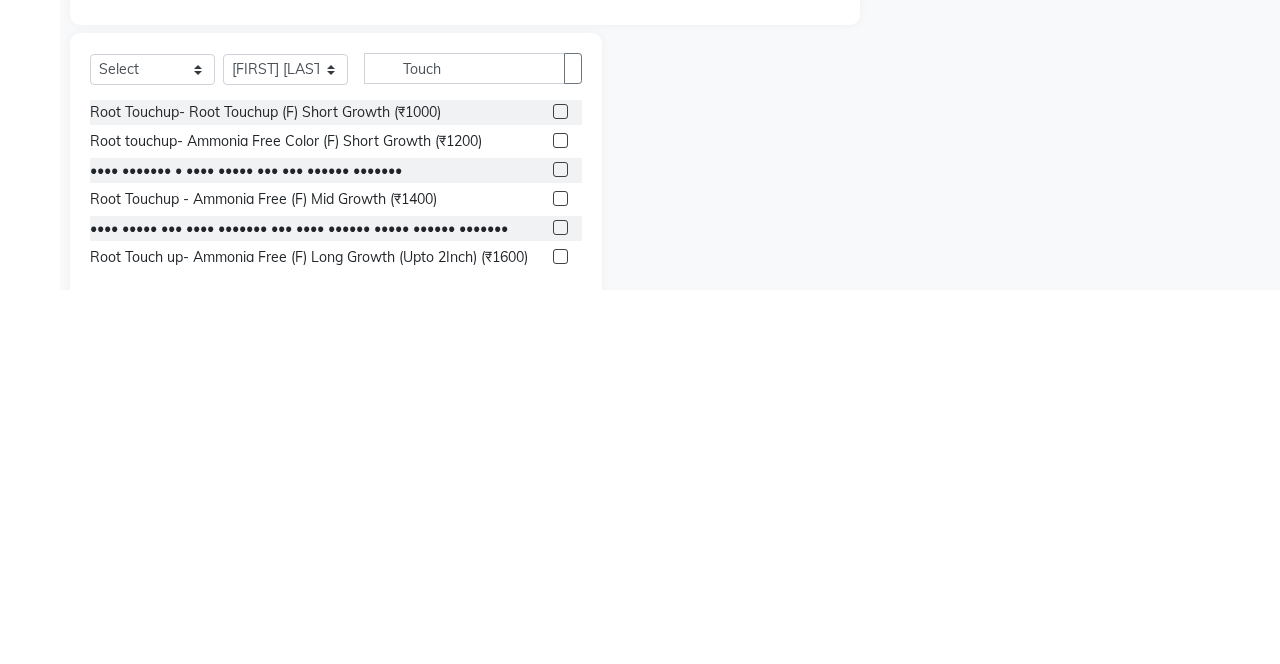 click at bounding box center (560, 514) 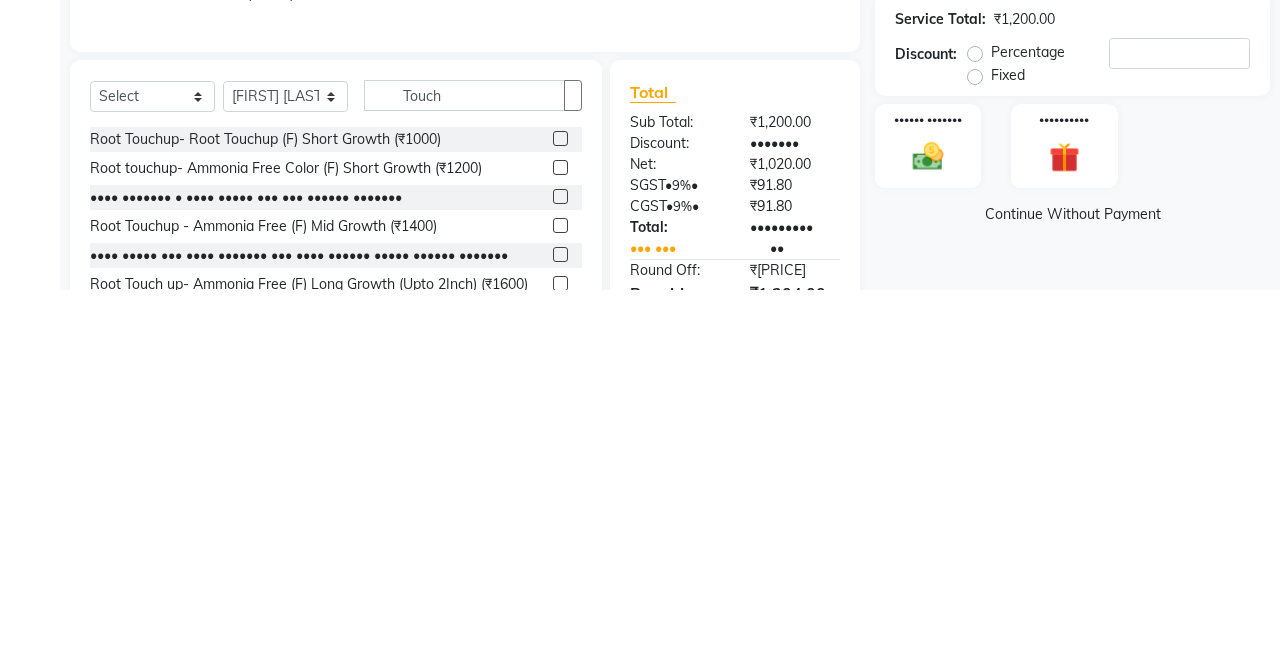 scroll, scrollTop: 70, scrollLeft: 0, axis: vertical 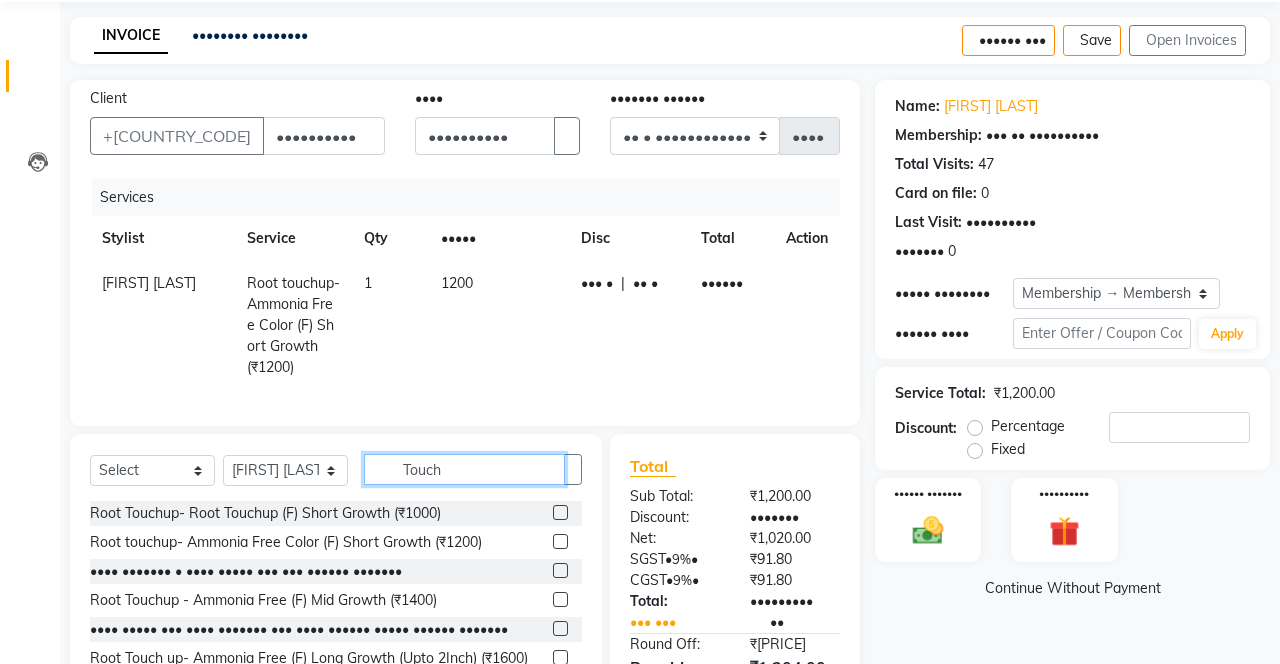 click on "Touch" at bounding box center [464, 469] 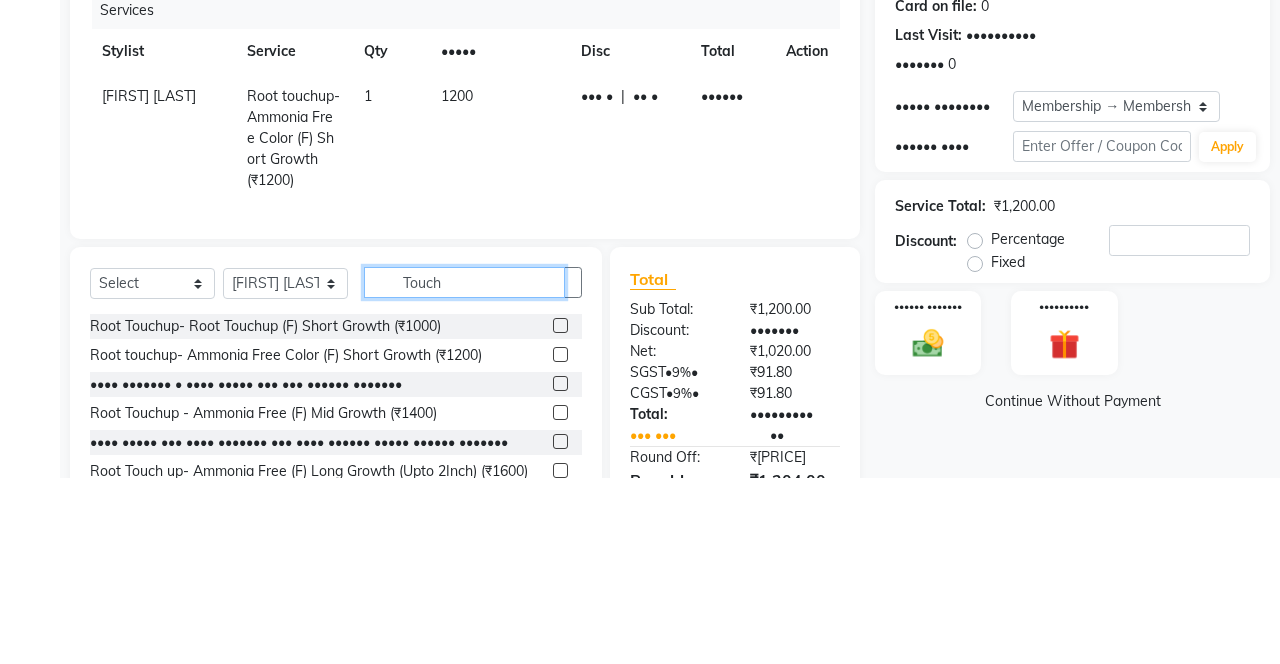scroll, scrollTop: 70, scrollLeft: 0, axis: vertical 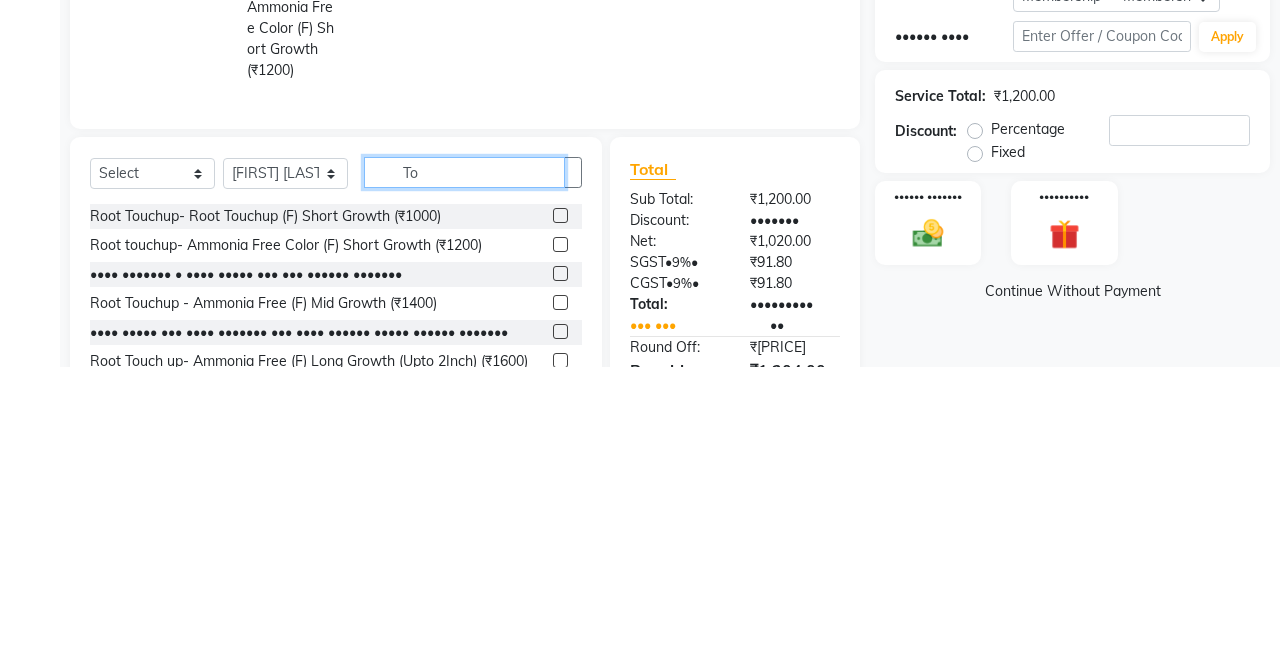 type on "•" 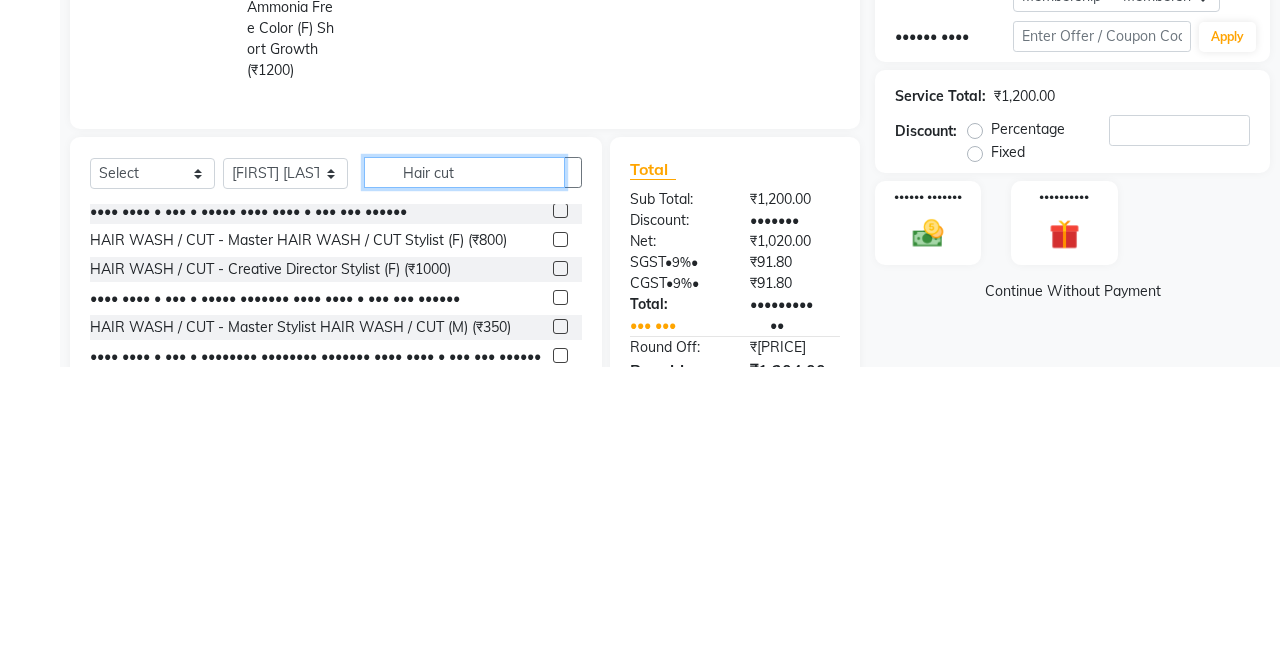 scroll, scrollTop: 85, scrollLeft: 0, axis: vertical 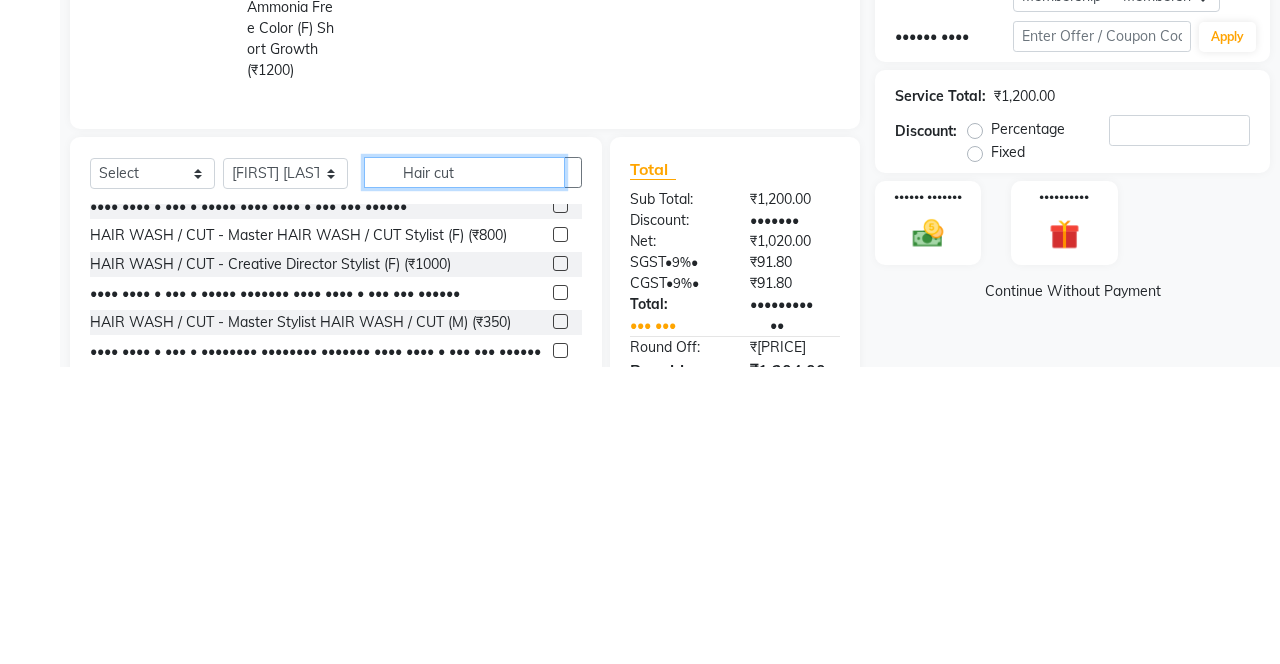 type on "Hair cut" 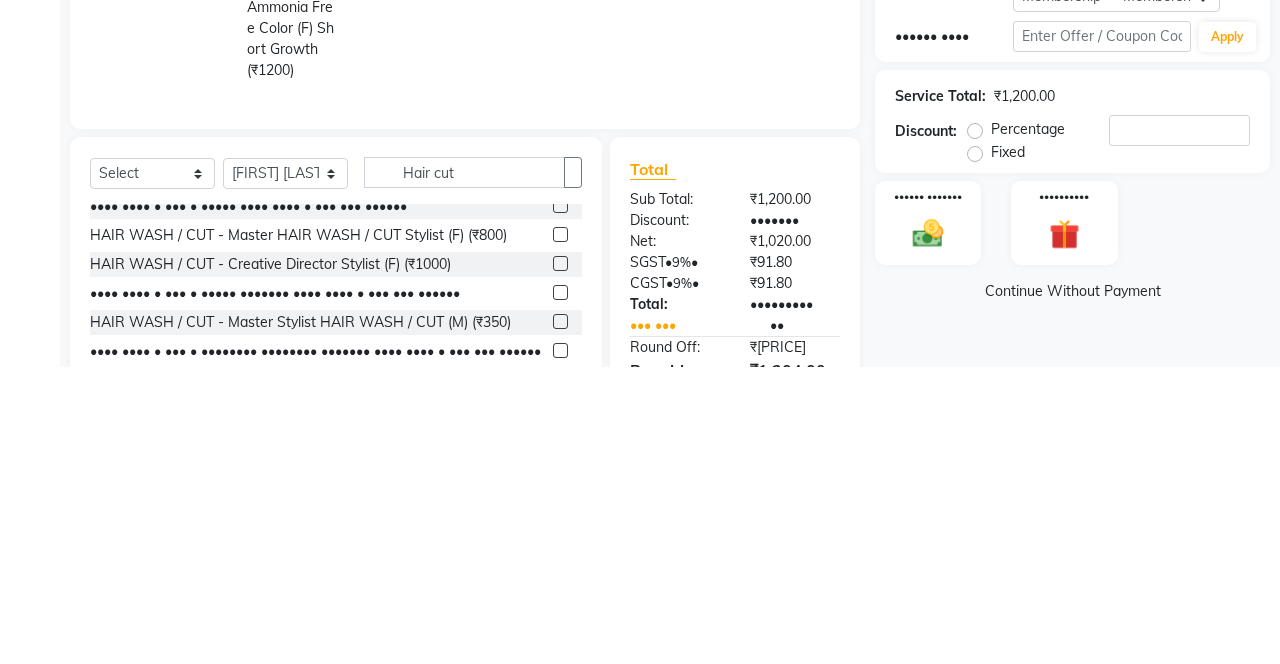 click at bounding box center (560, 502) 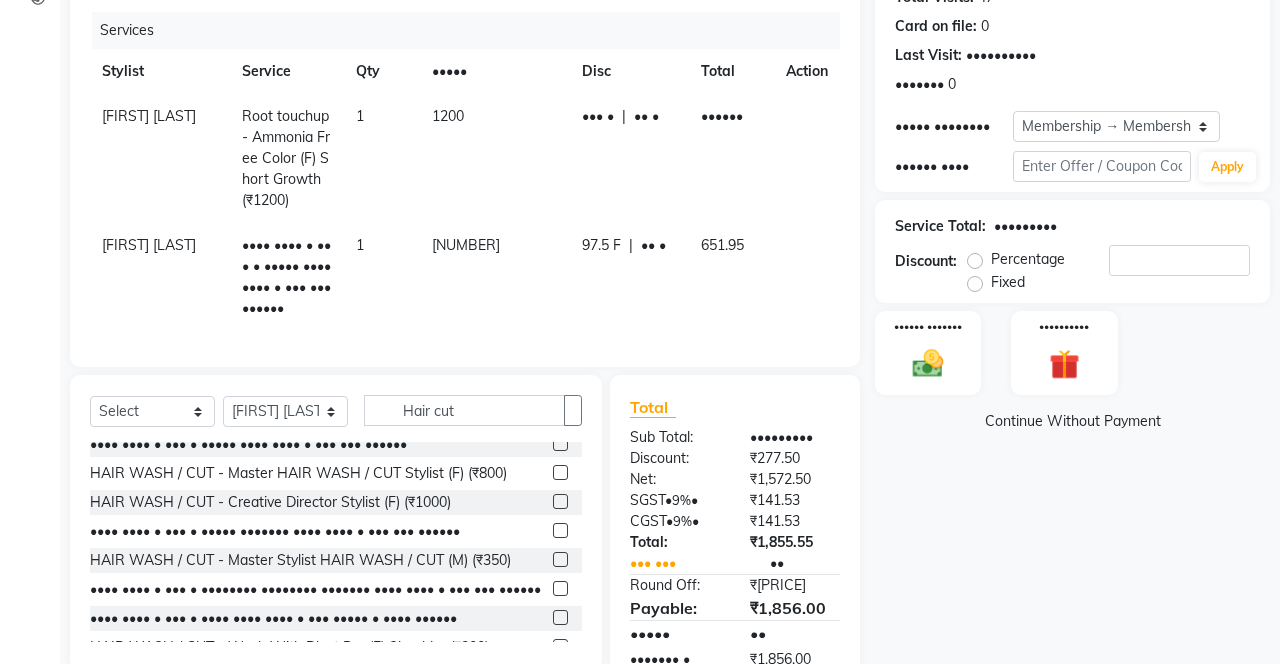 scroll, scrollTop: 238, scrollLeft: 0, axis: vertical 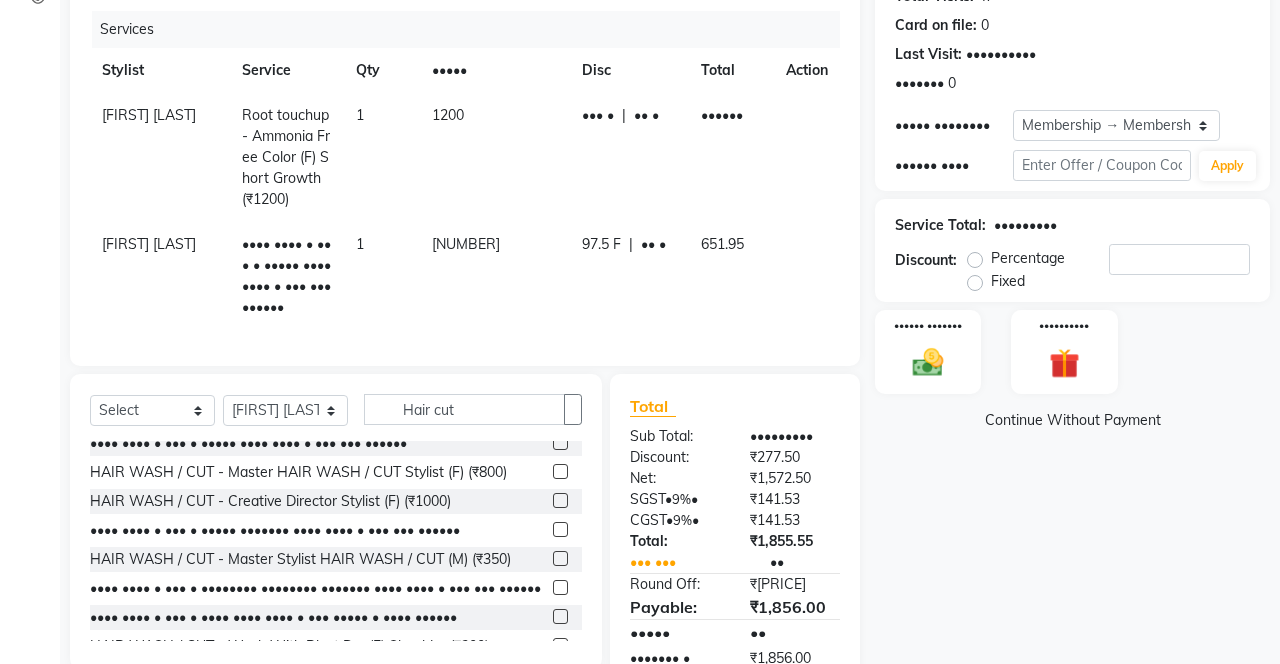 click at bounding box center [928, 362] 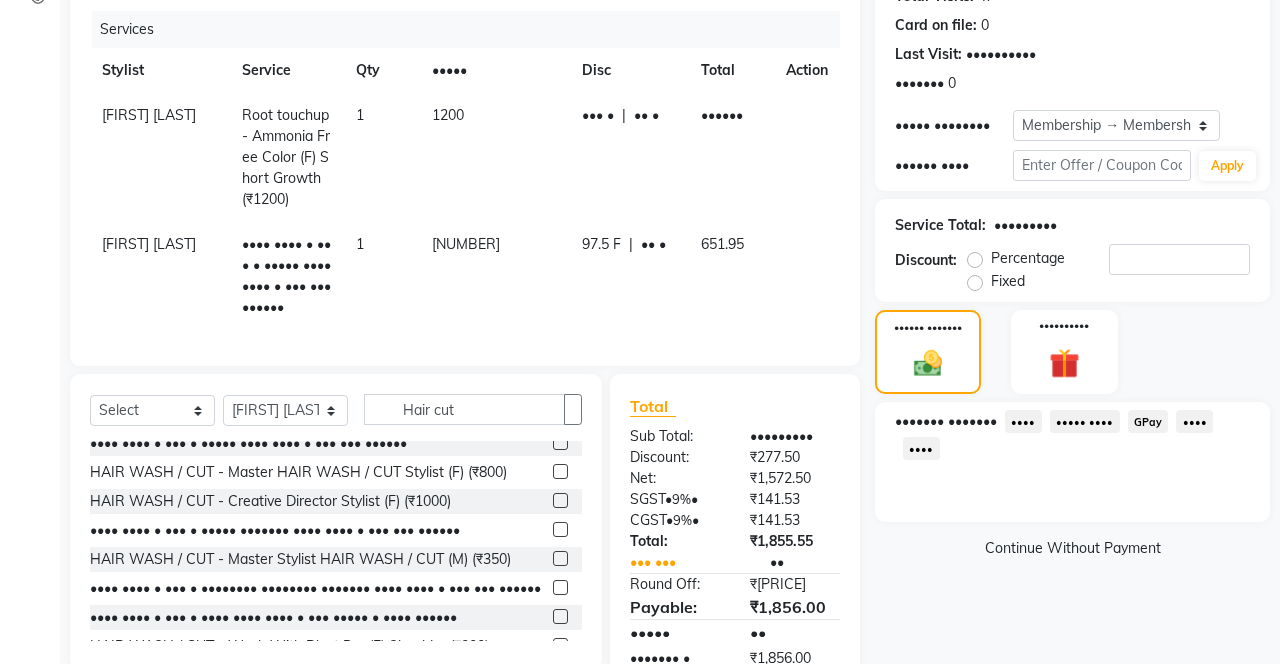 click on "GPay" at bounding box center [1023, 421] 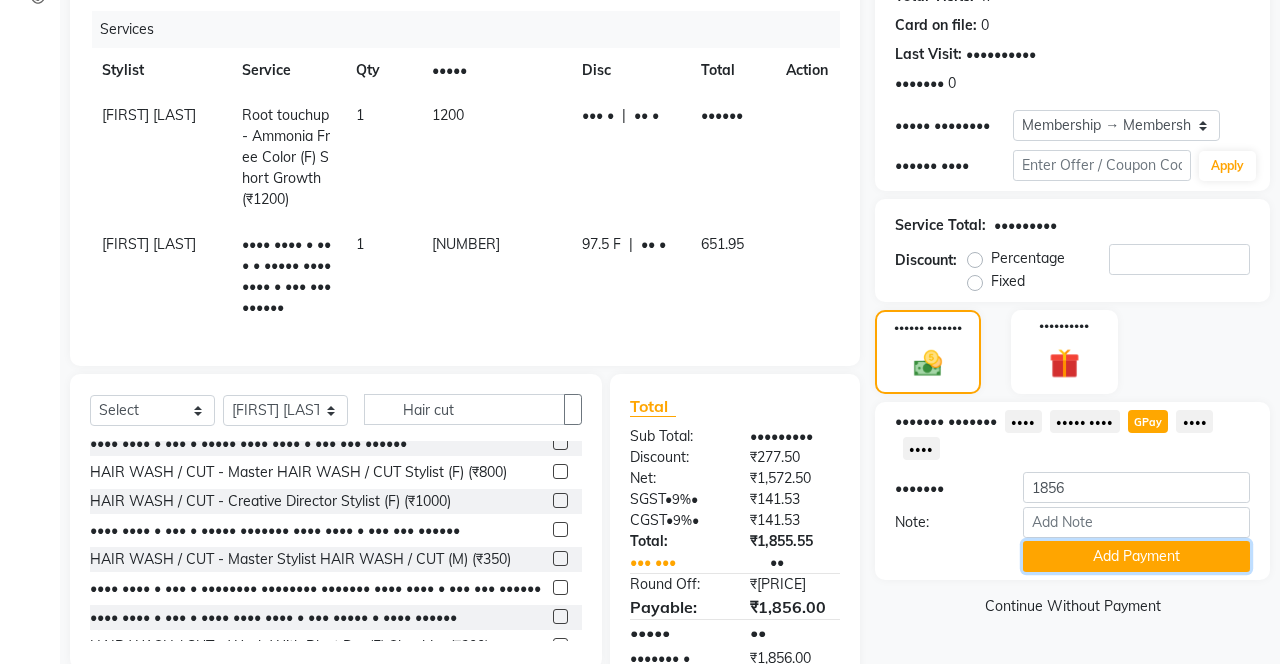 click on "Add Payment" at bounding box center [1136, 556] 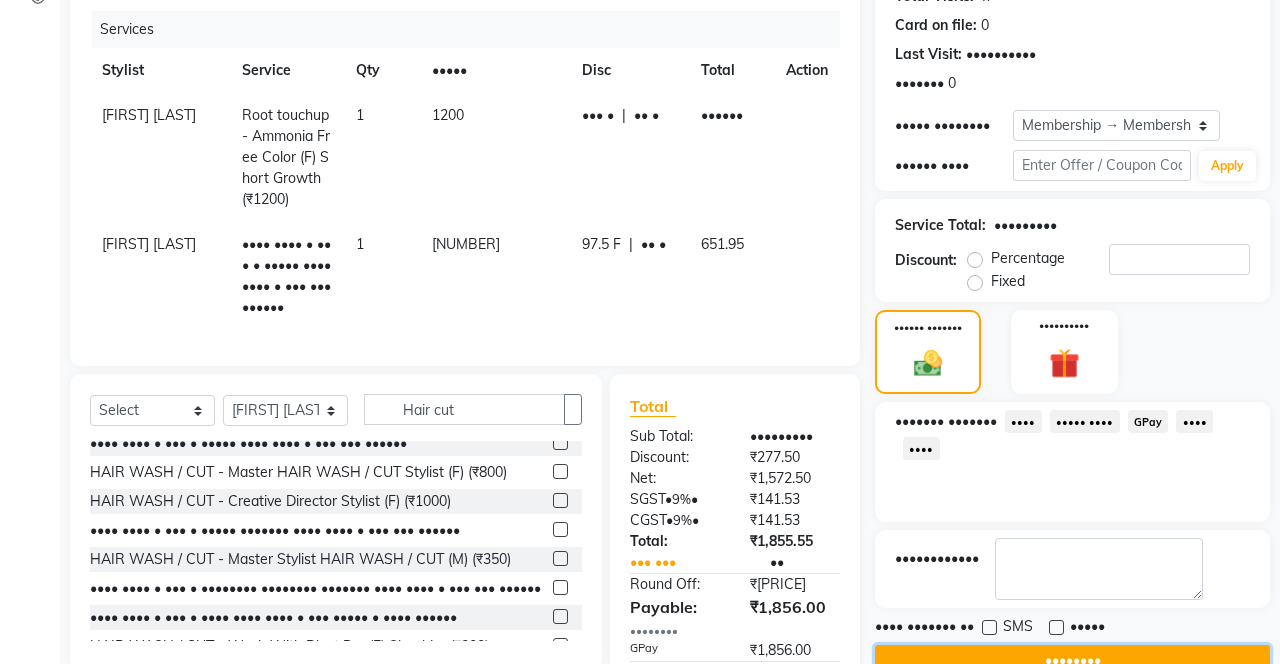 click on "••••••••" at bounding box center [1072, 660] 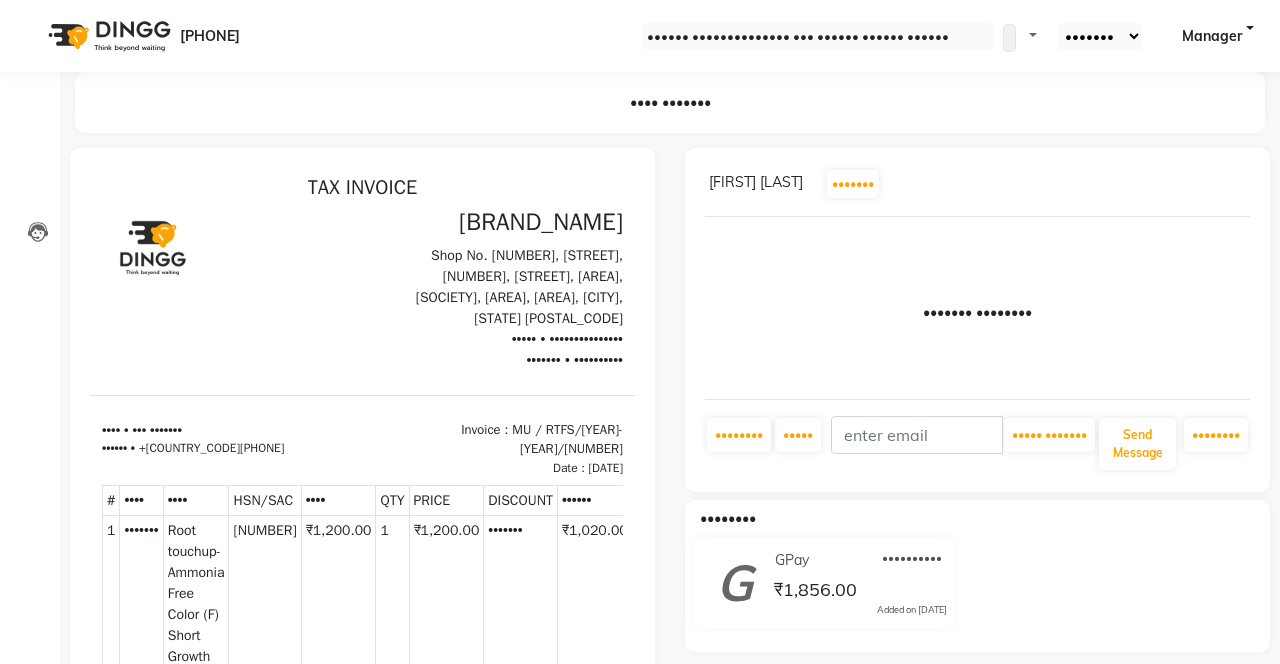 scroll, scrollTop: 0, scrollLeft: 0, axis: both 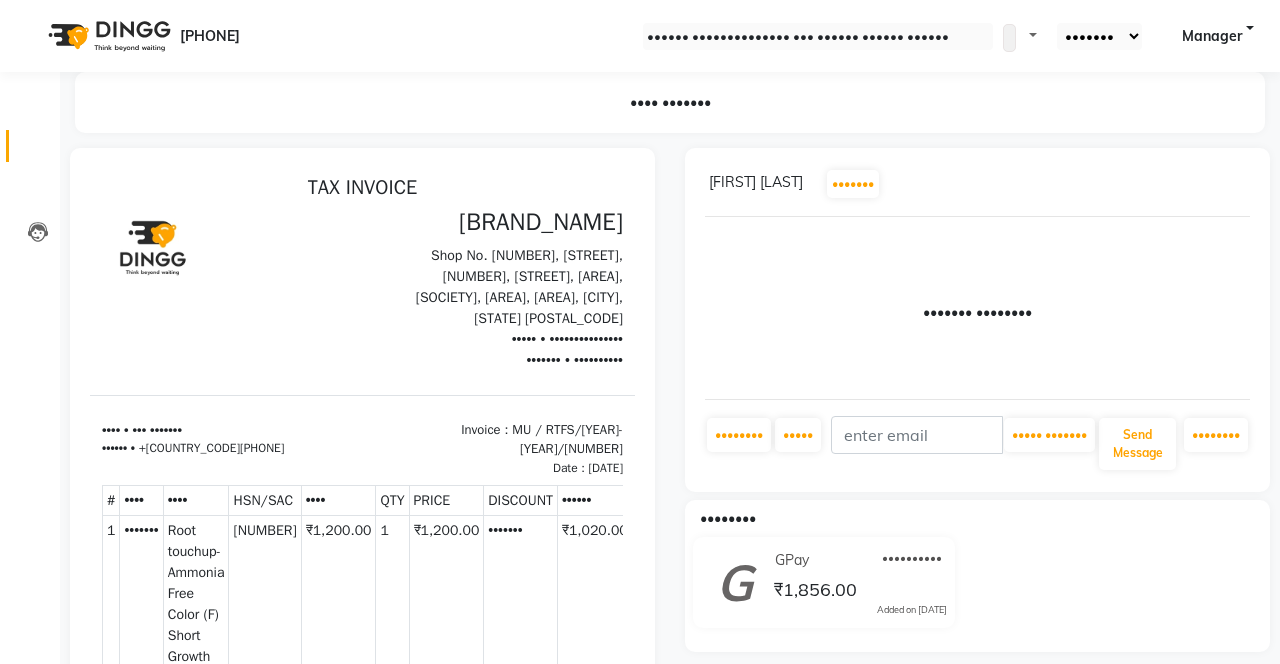 click at bounding box center (38, 151) 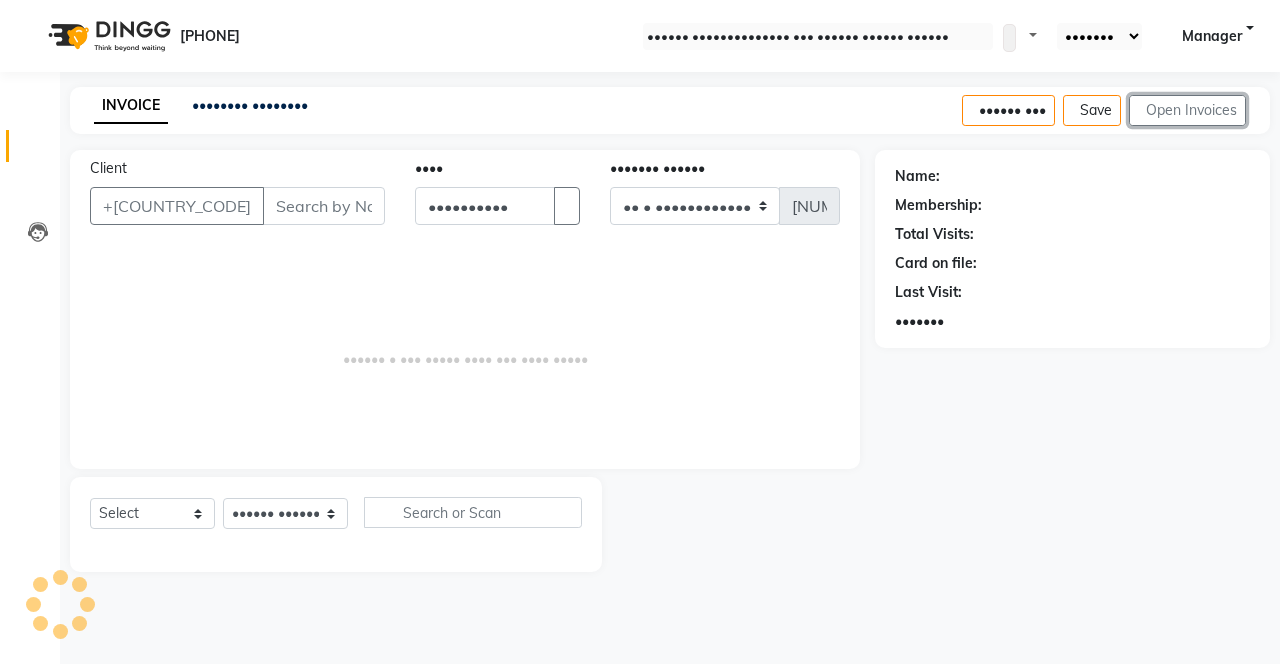 click on "Open Invoices" at bounding box center [1187, 110] 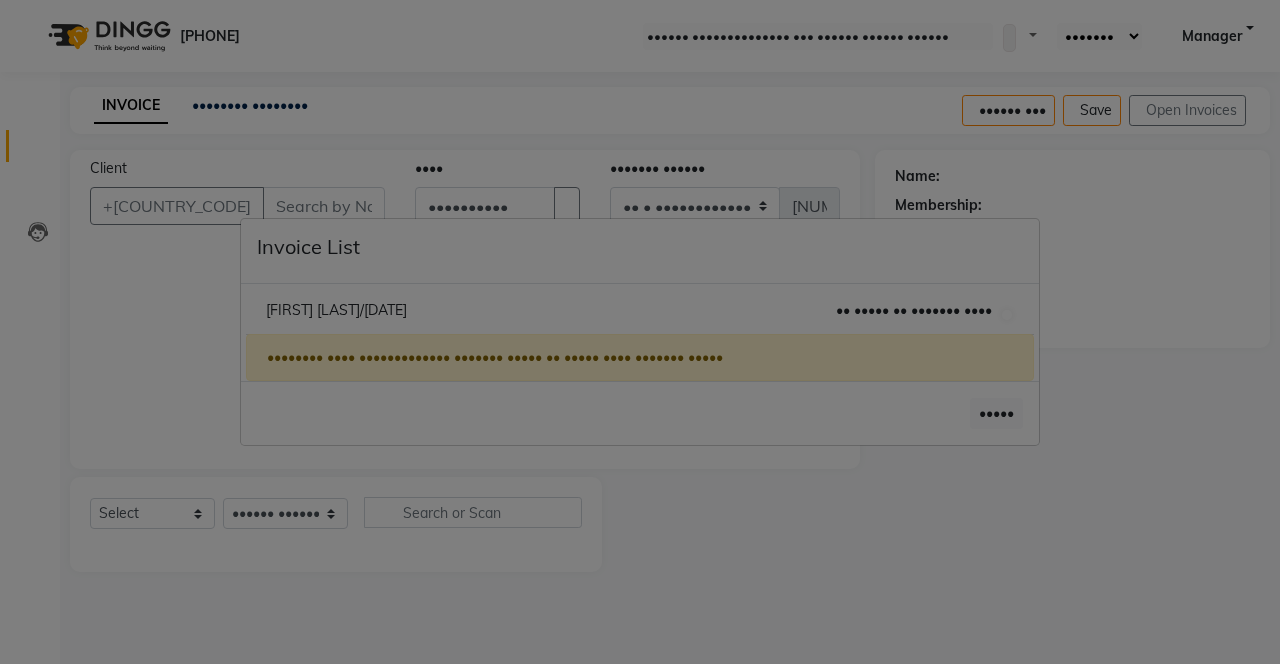 click at bounding box center [1007, 315] 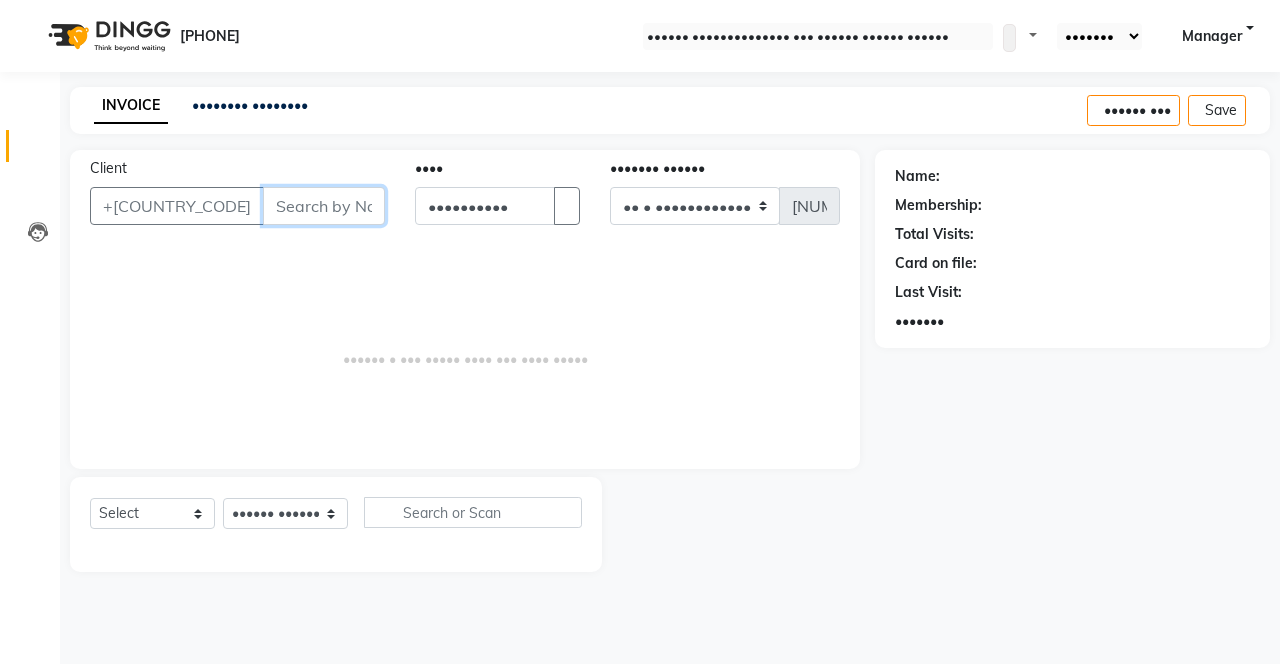 click on "Client" at bounding box center [324, 206] 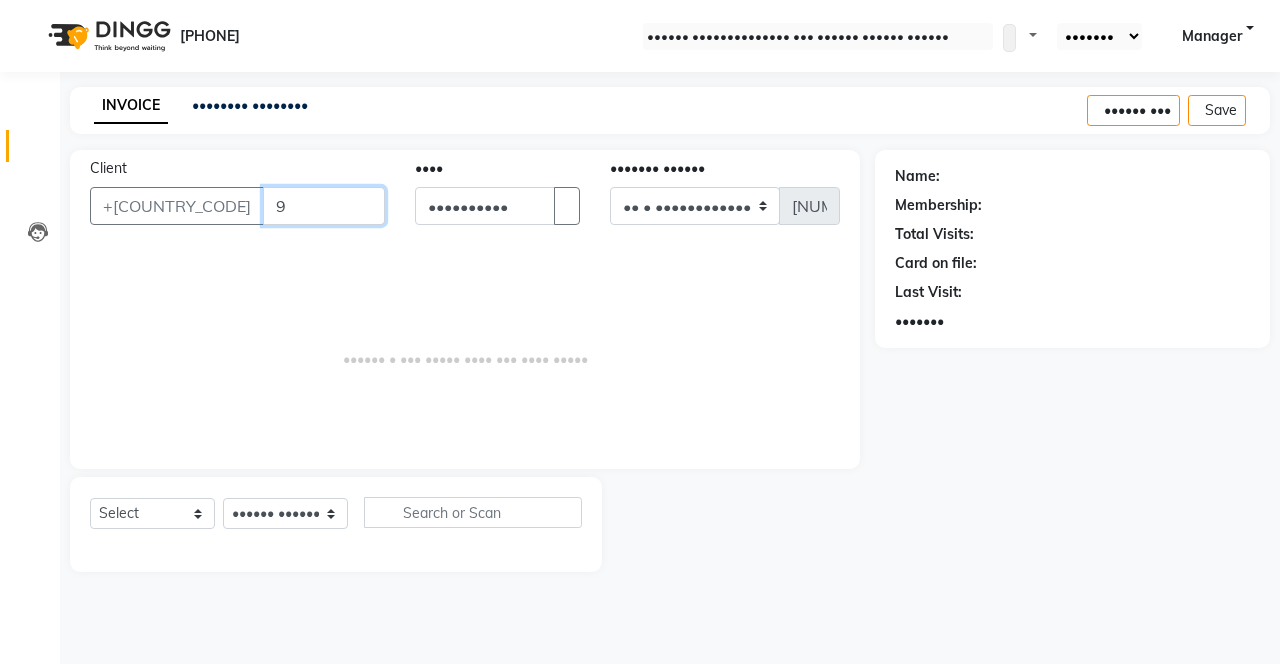 type on "99" 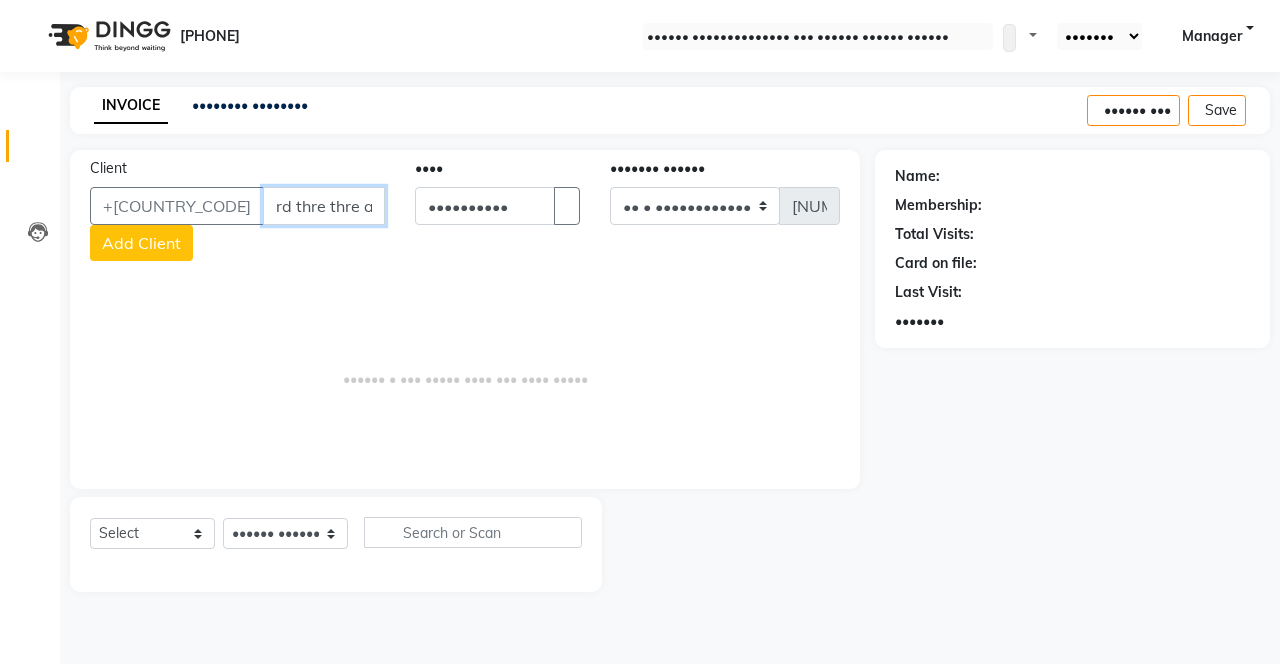 type on "beard thre thre aryt" 